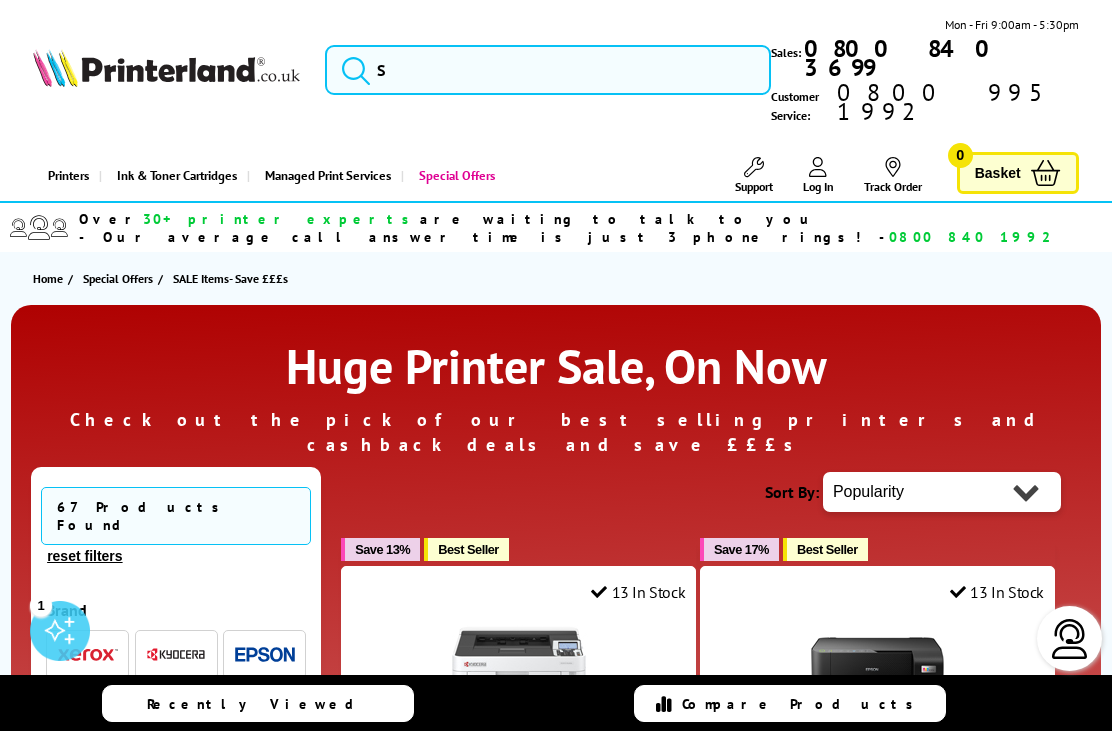 scroll, scrollTop: 0, scrollLeft: 0, axis: both 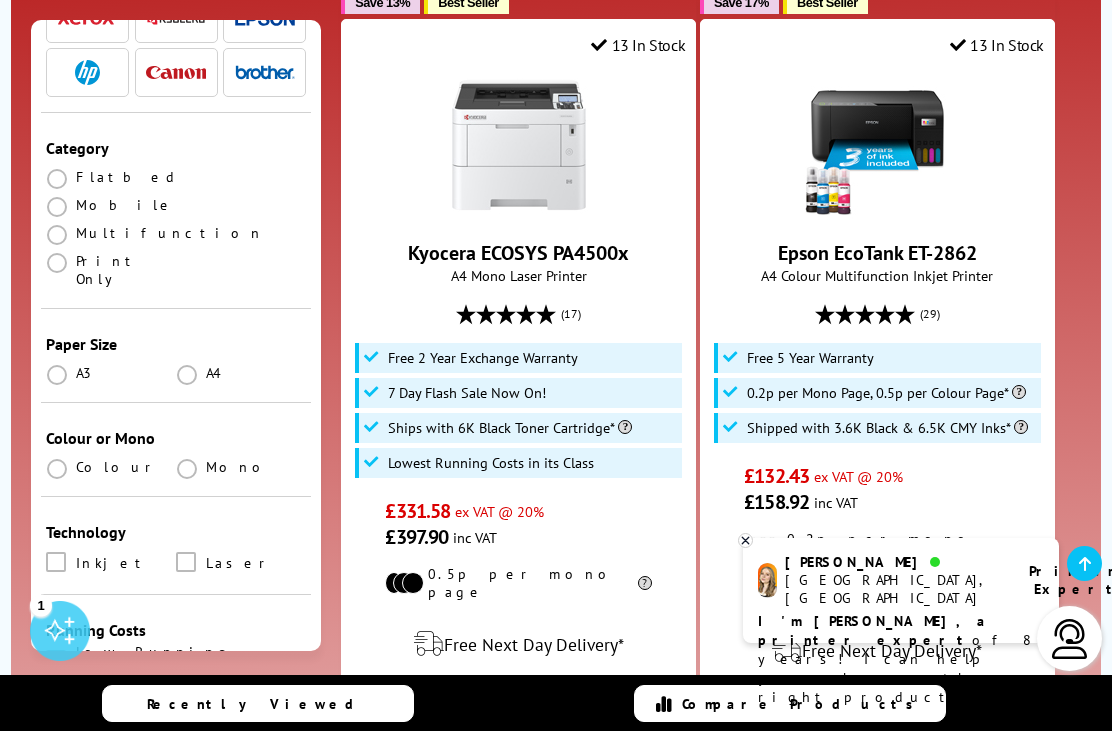 click at bounding box center (186, 562) 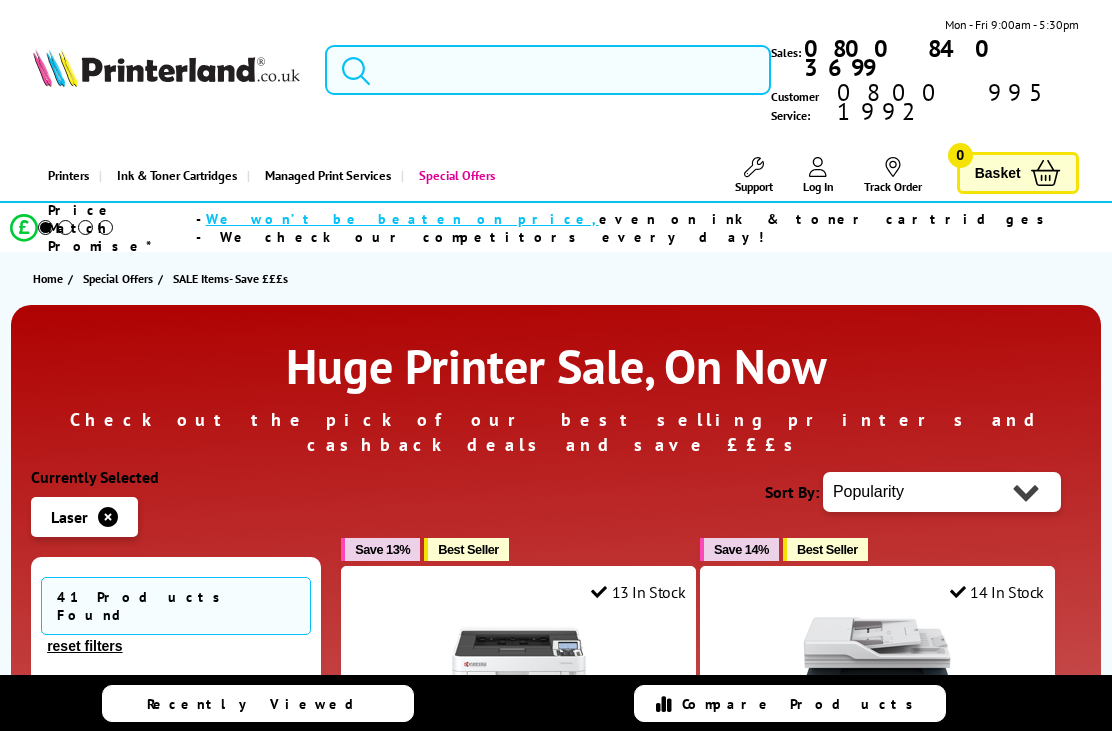 scroll, scrollTop: 0, scrollLeft: 0, axis: both 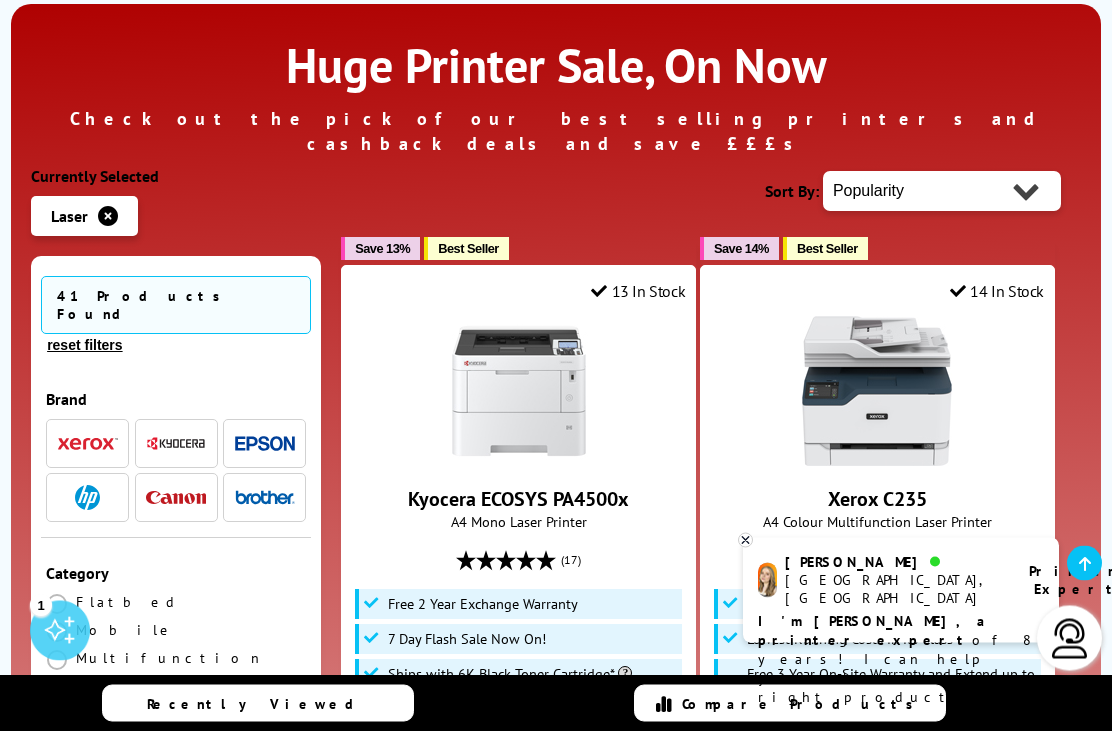 click on "Popularity
Rating
Price - Low to High
Price - High to Low
Running Costs - Low to High
Size - Small to Large" at bounding box center [942, 192] 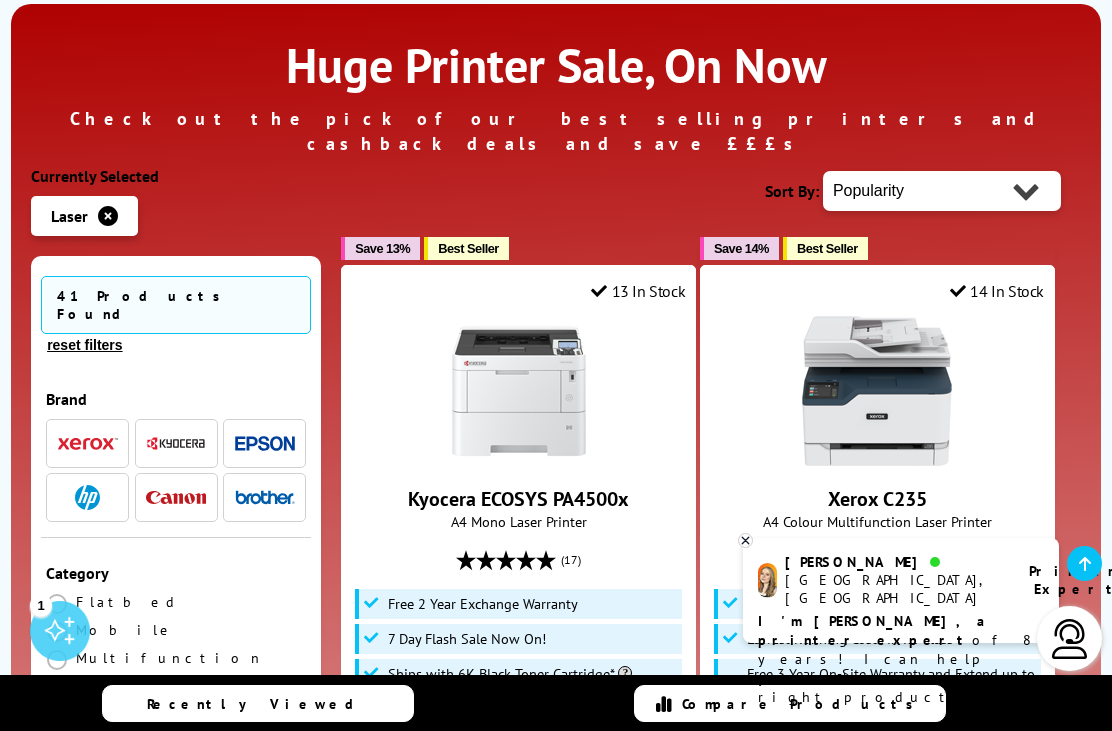 select on "Price Ascending" 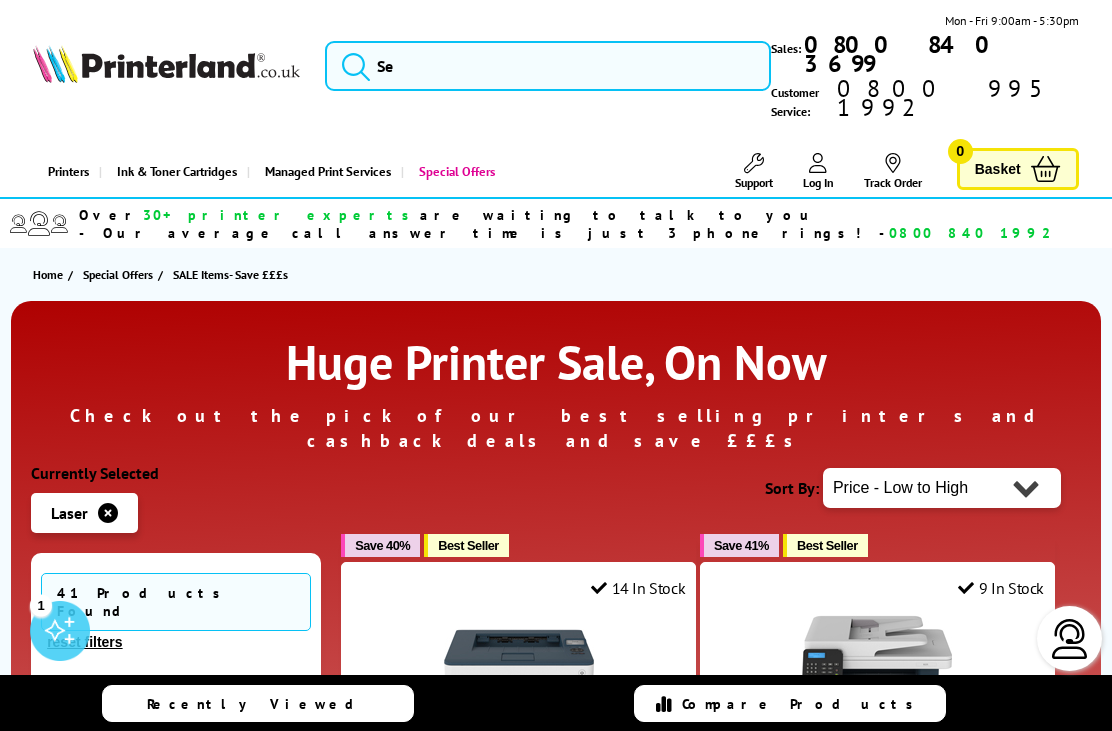 scroll, scrollTop: 241, scrollLeft: 0, axis: vertical 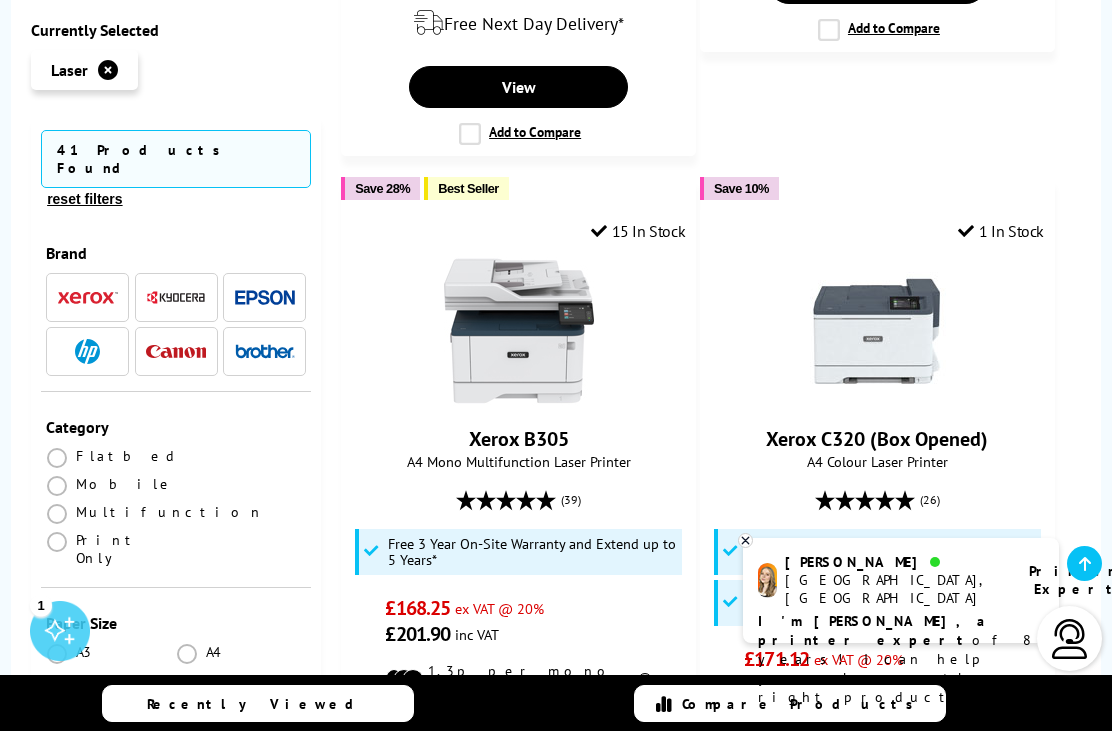 click at bounding box center [87, 351] 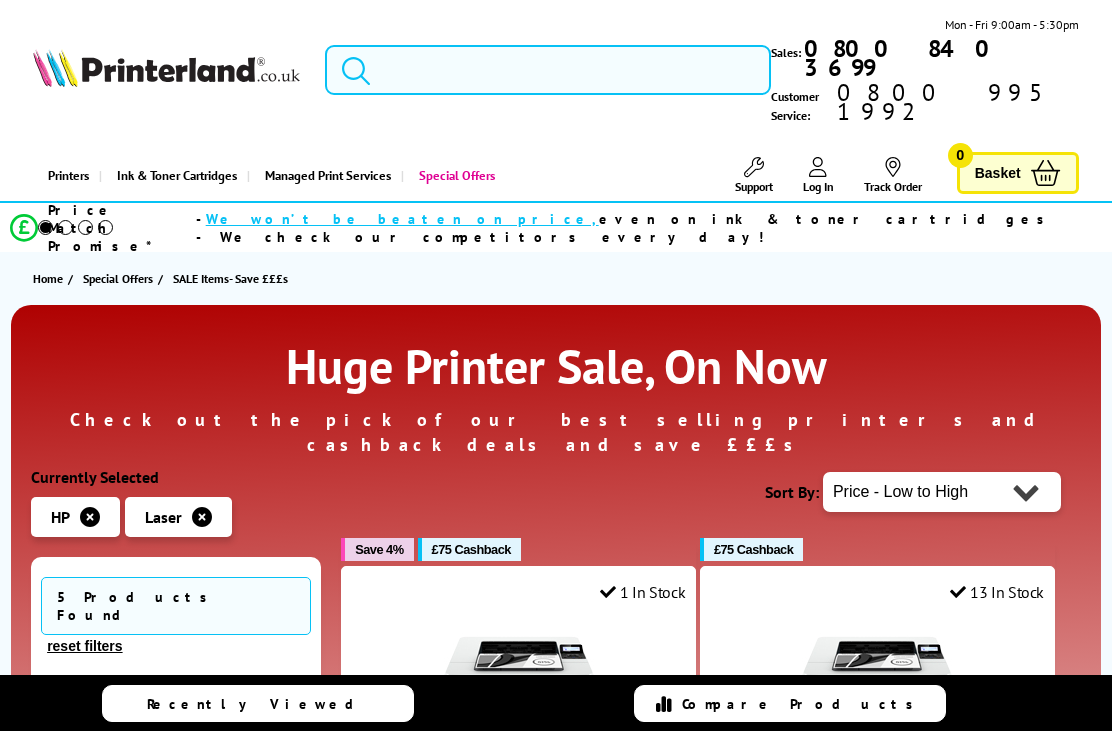 scroll, scrollTop: 0, scrollLeft: 0, axis: both 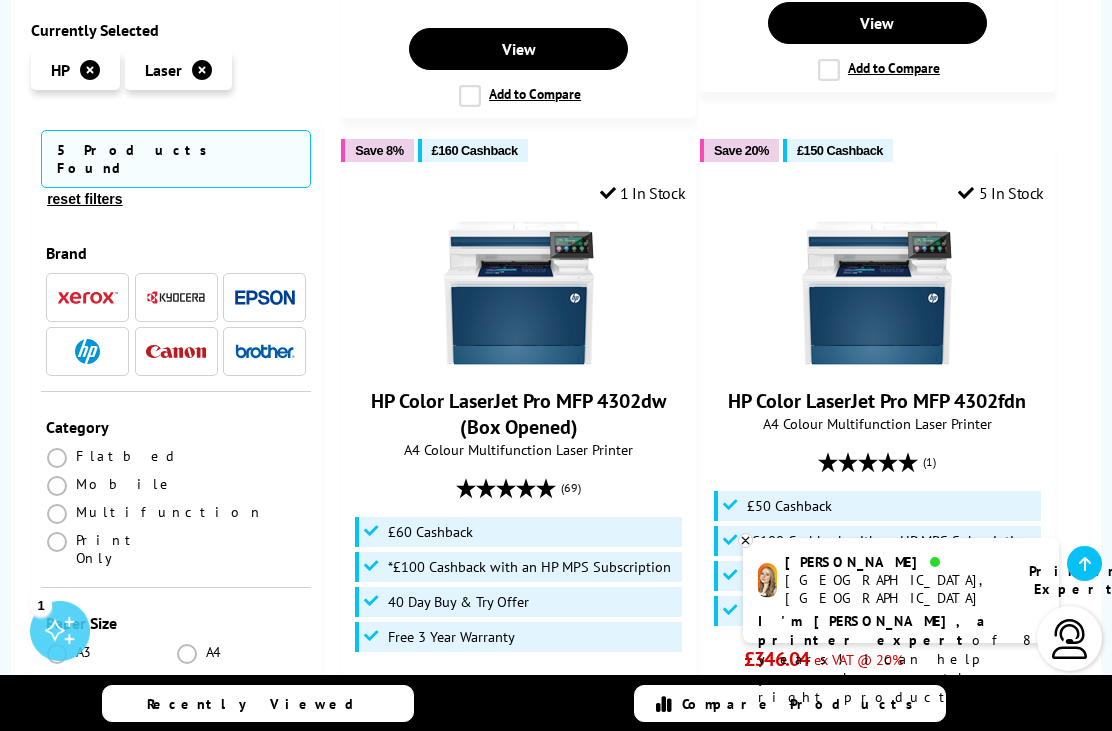 click on "£160 Cashback" at bounding box center (475, 150) 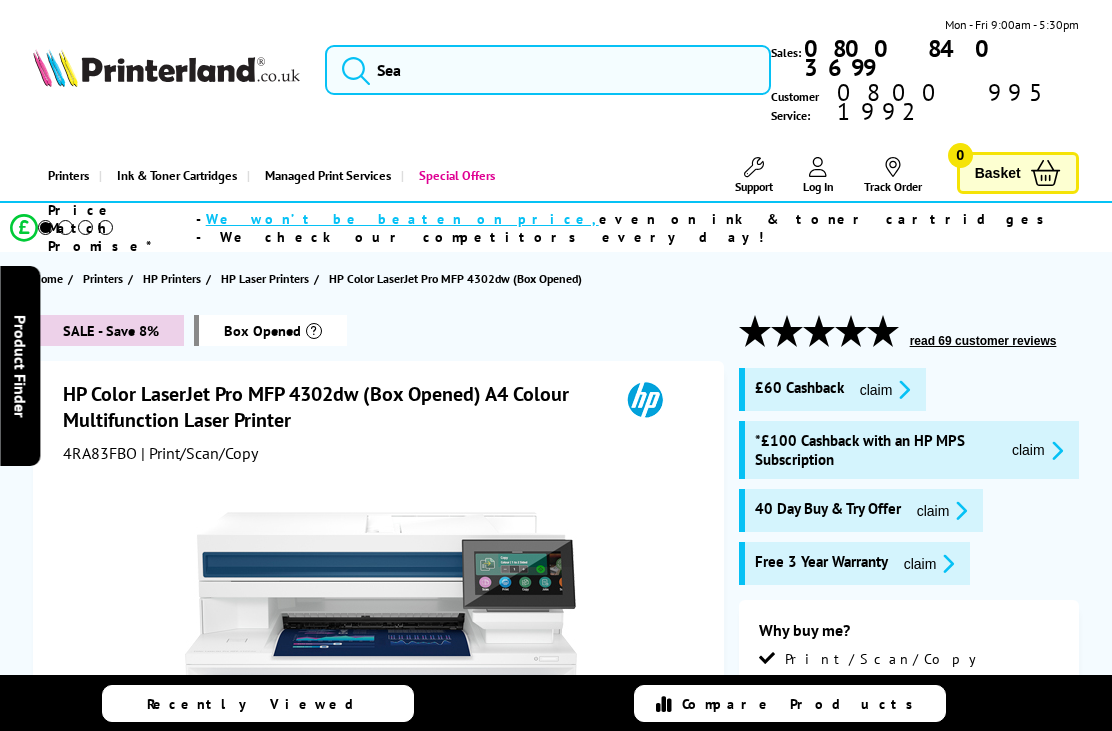 scroll, scrollTop: 0, scrollLeft: 0, axis: both 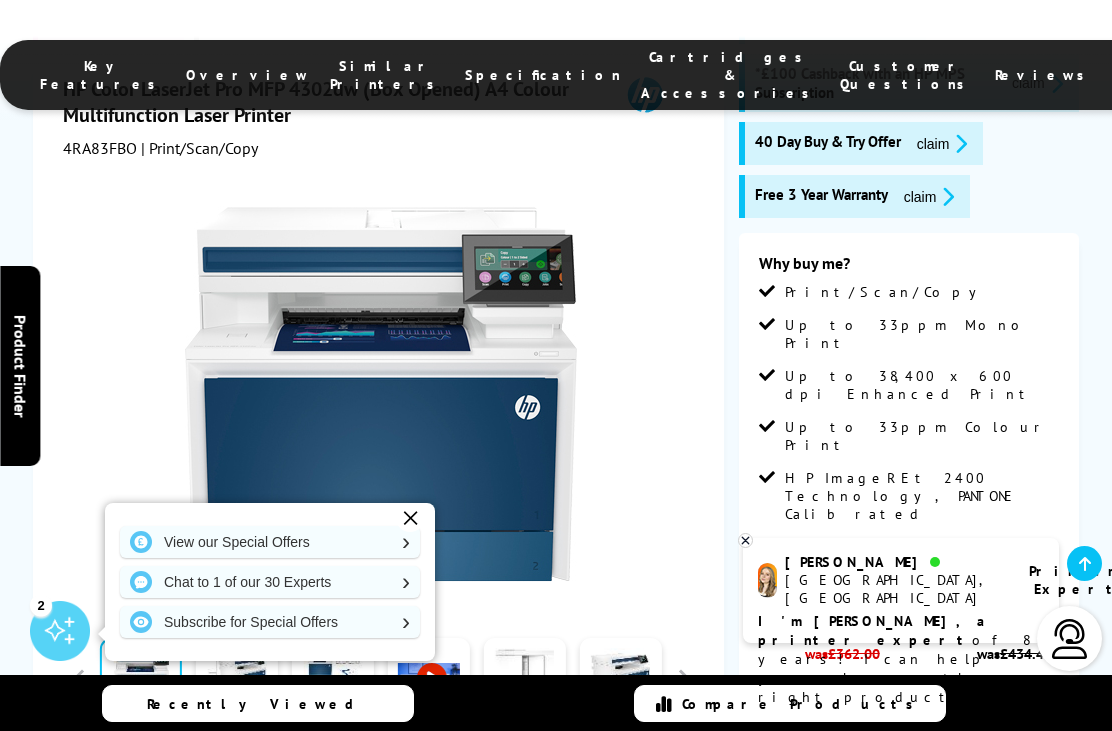 click on "✕" at bounding box center (410, 518) 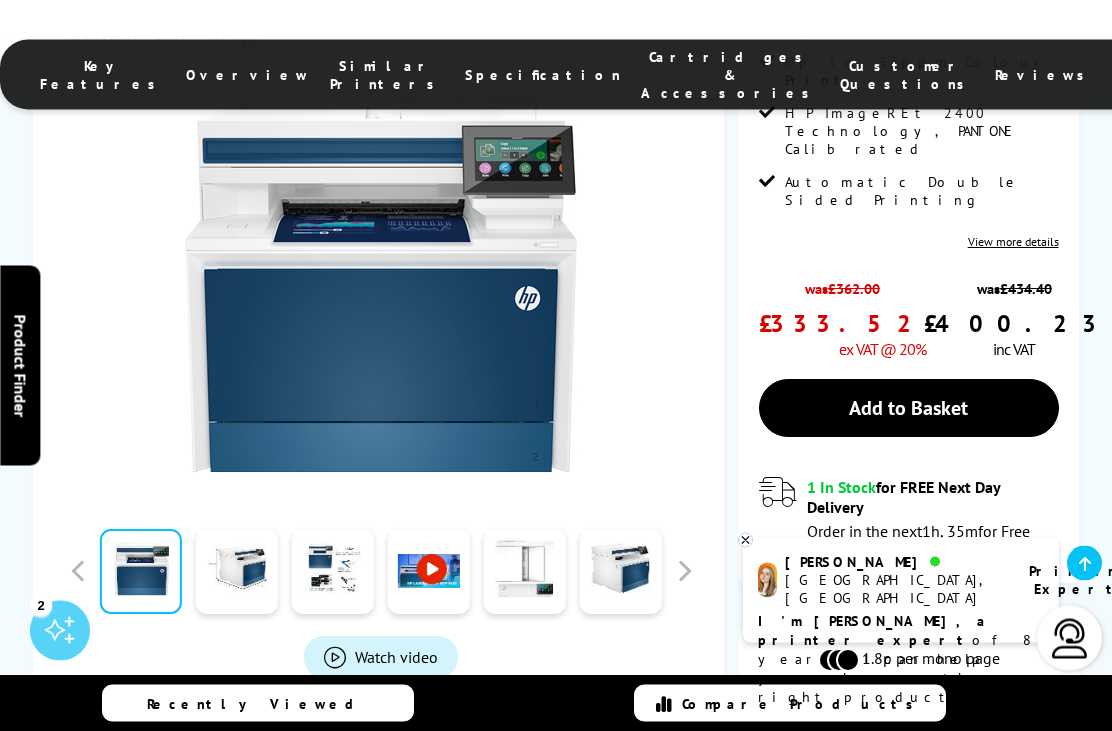 scroll, scrollTop: 732, scrollLeft: 0, axis: vertical 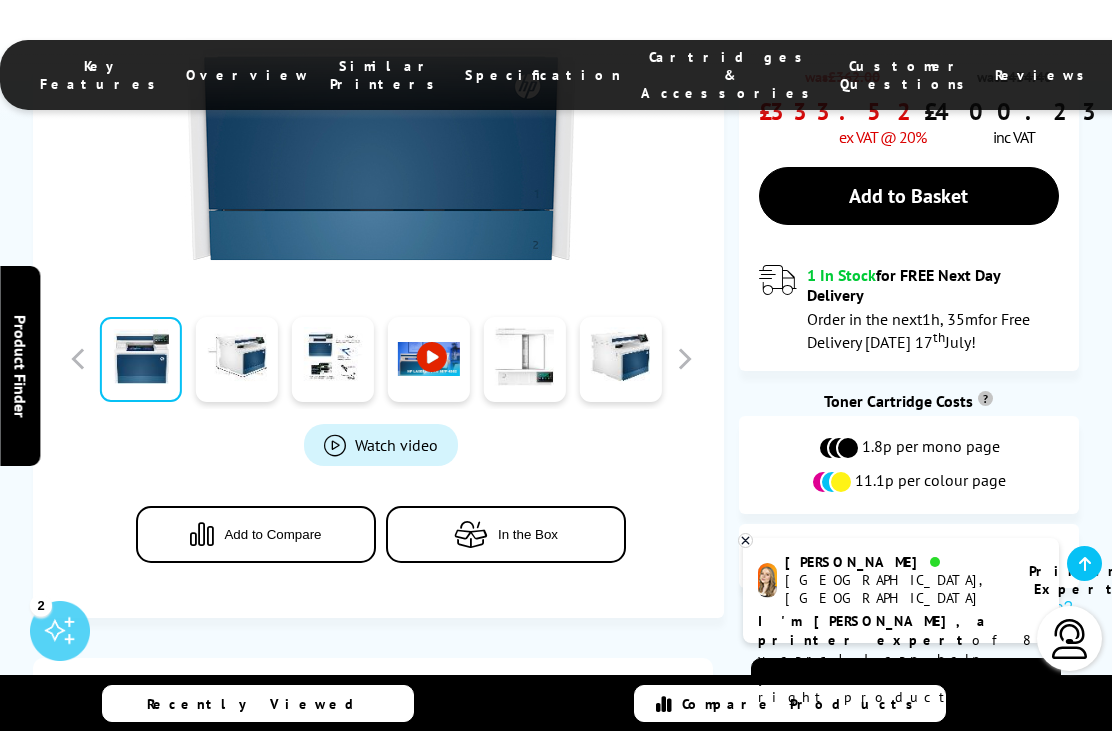click on "View Cartridges" at bounding box center [963, 556] 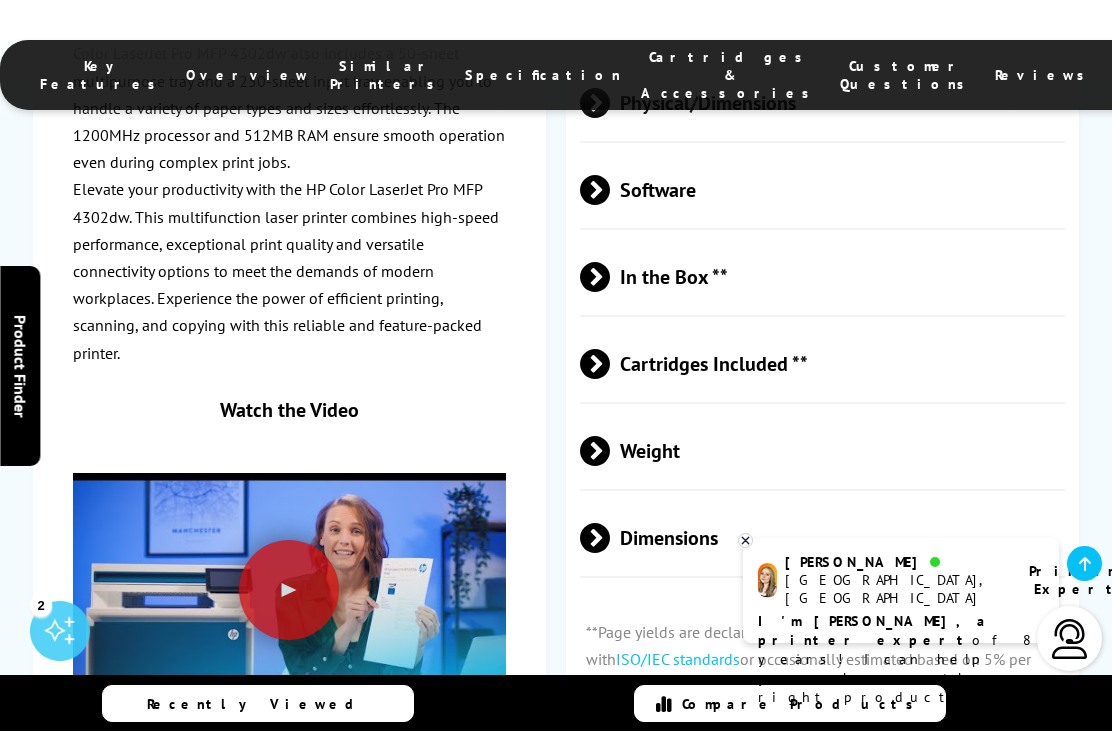 scroll, scrollTop: 5270, scrollLeft: 0, axis: vertical 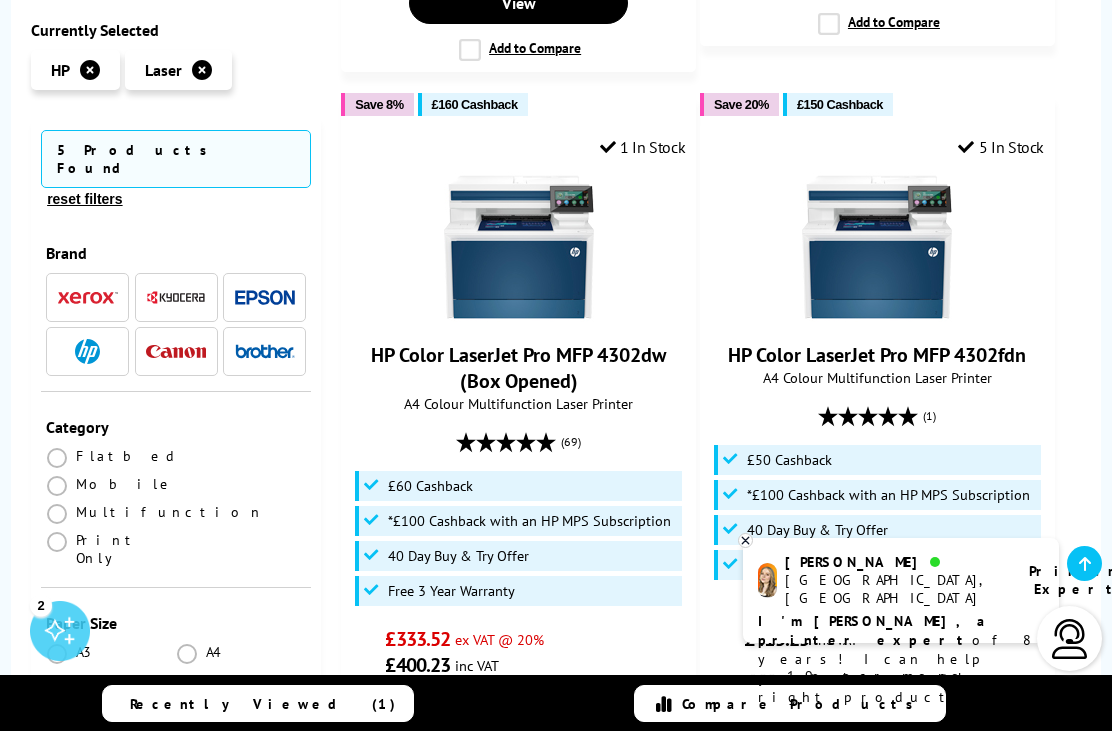 click at bounding box center [877, 247] 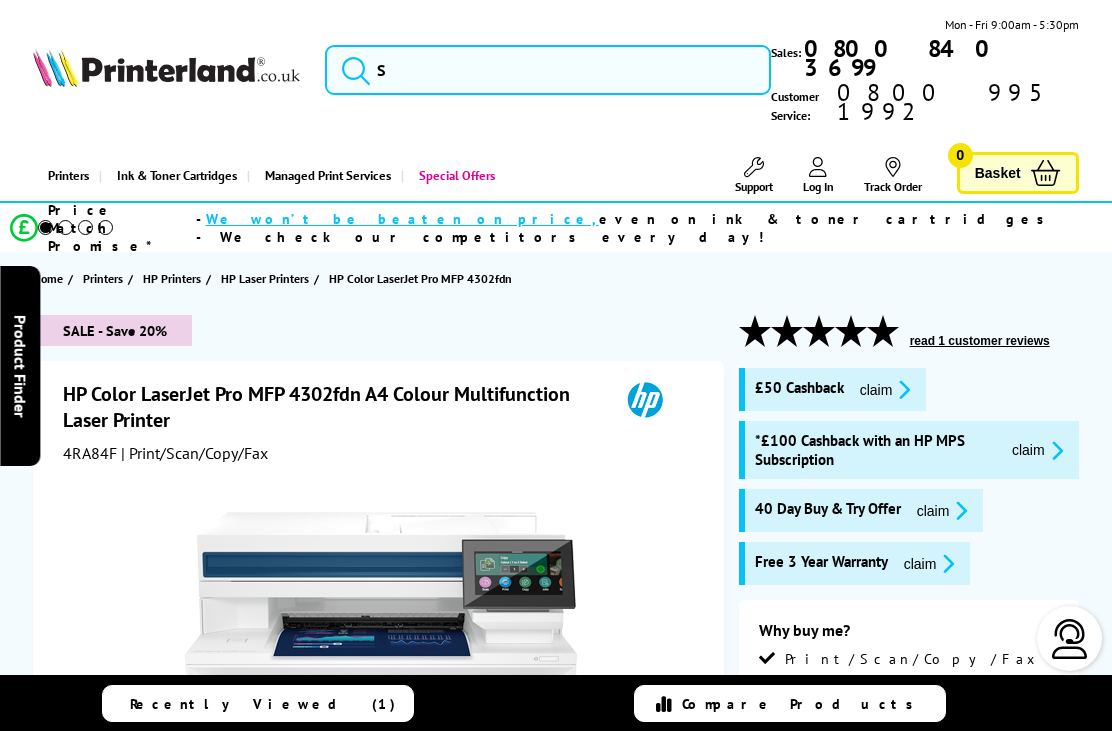 scroll, scrollTop: 0, scrollLeft: 0, axis: both 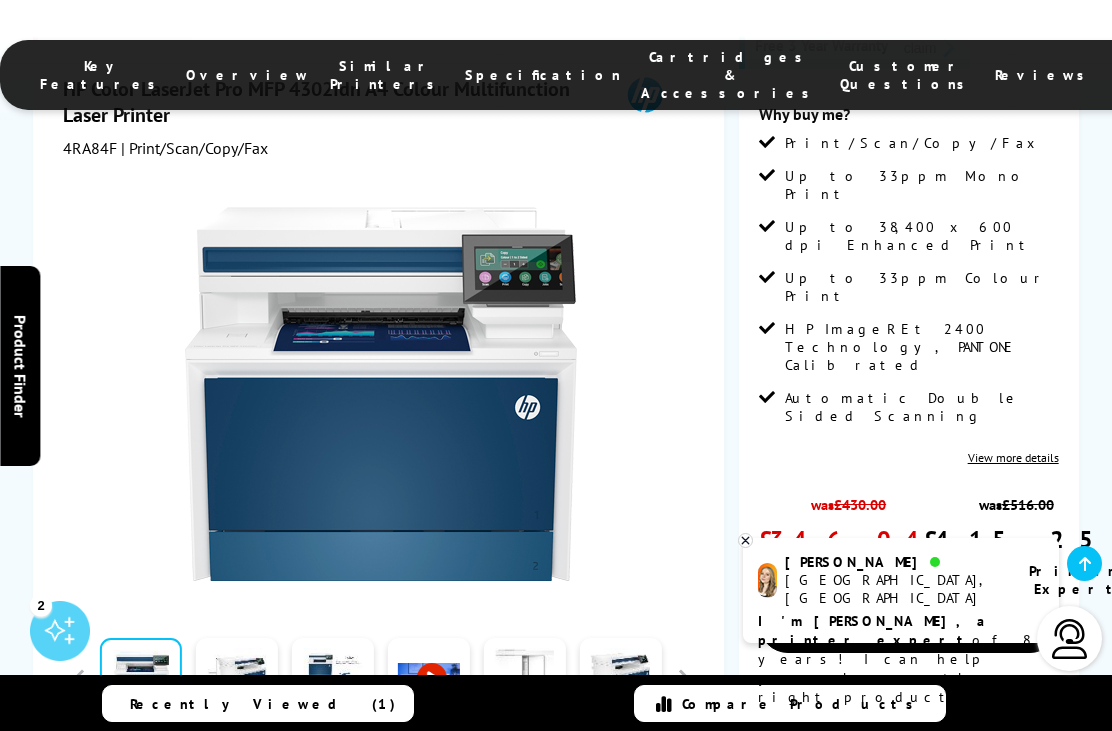 click on "View more details" at bounding box center (1013, 457) 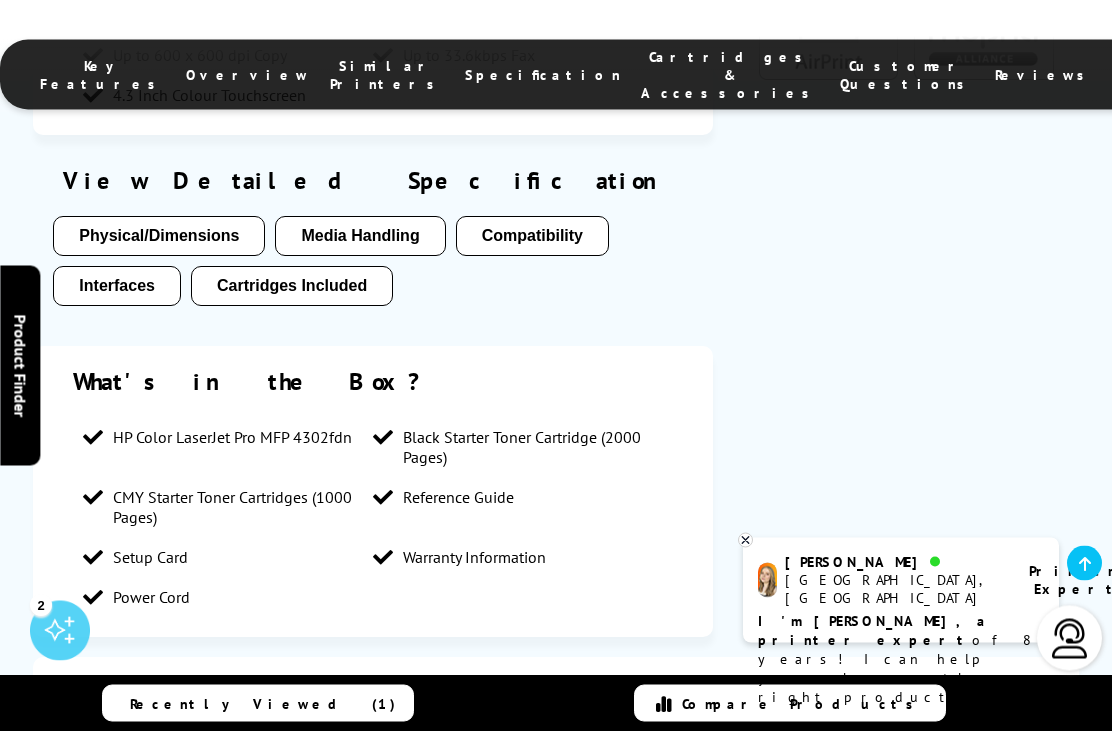 scroll, scrollTop: 3834, scrollLeft: 0, axis: vertical 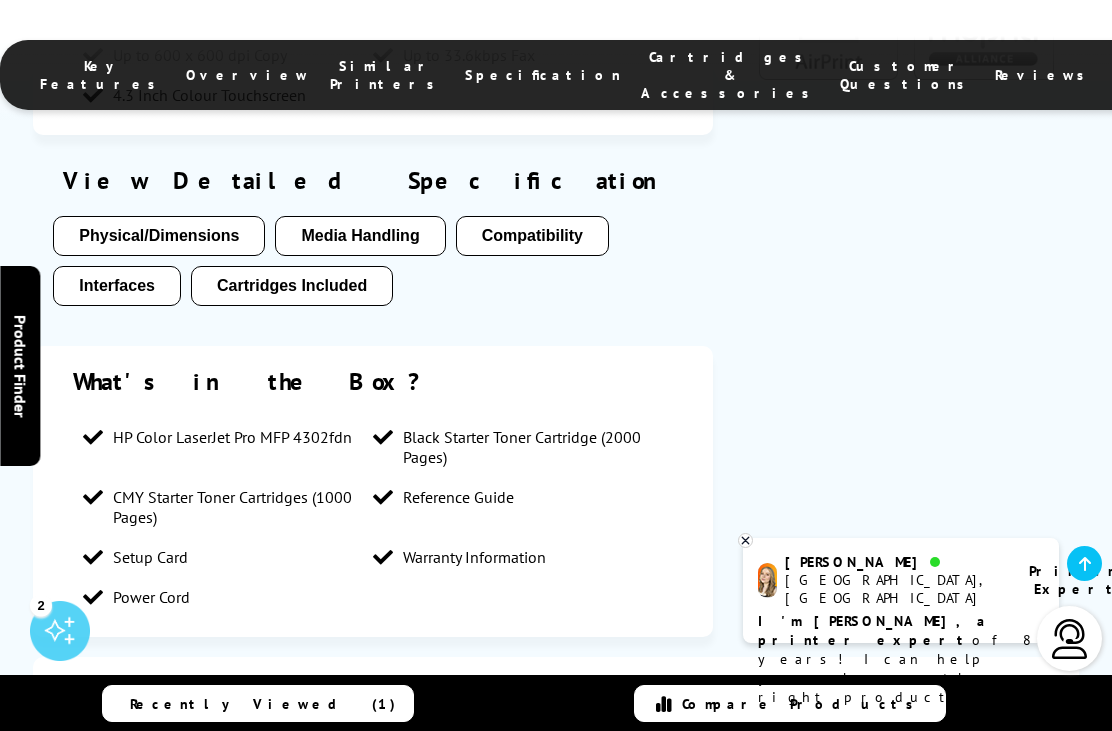 click on "Cartridges Included" at bounding box center [292, 286] 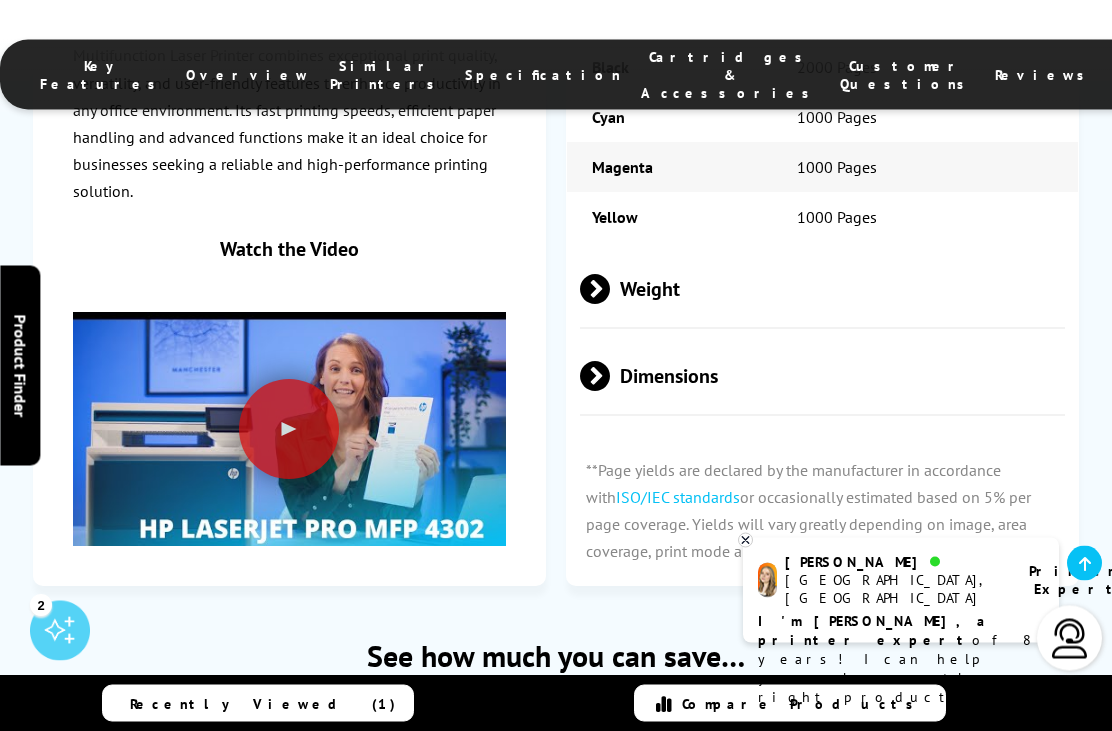scroll, scrollTop: 7451, scrollLeft: 0, axis: vertical 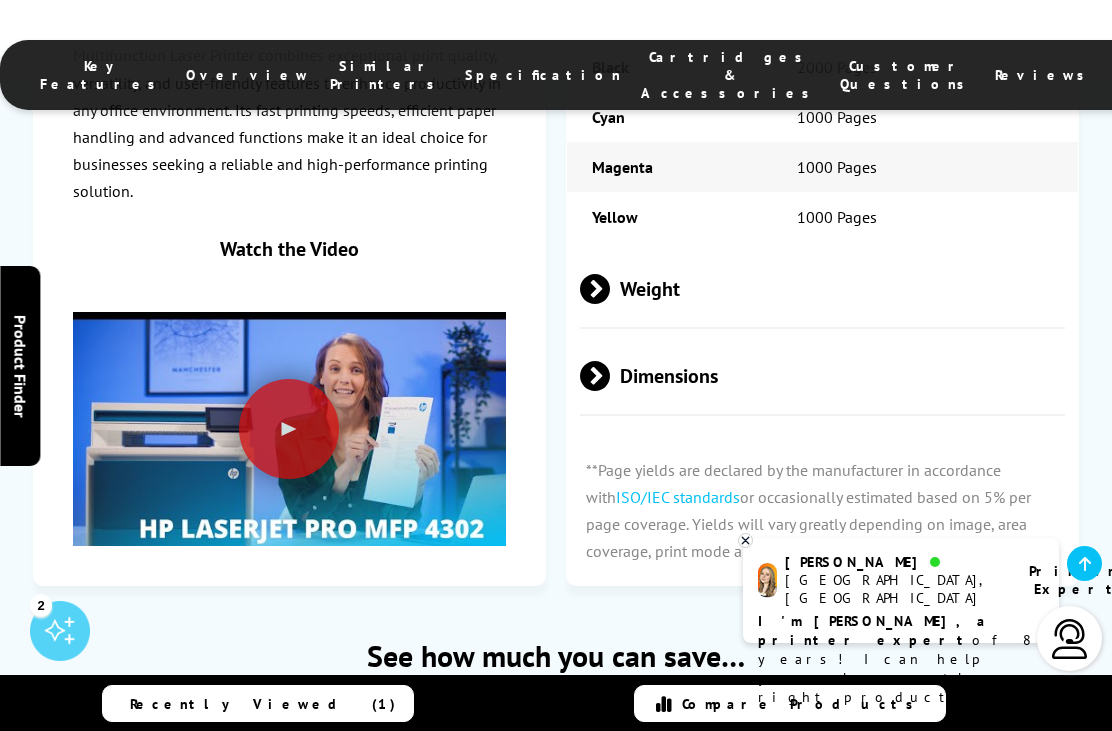 click on "Similar Printers" at bounding box center (387, 75) 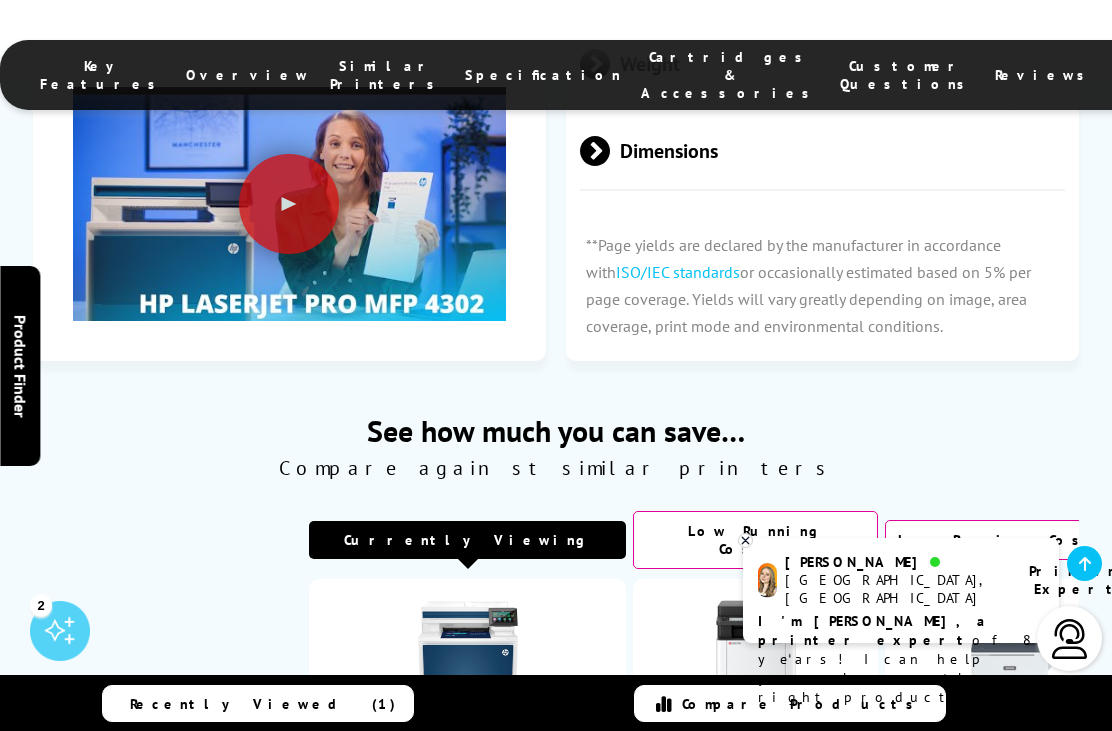 scroll, scrollTop: 7659, scrollLeft: 0, axis: vertical 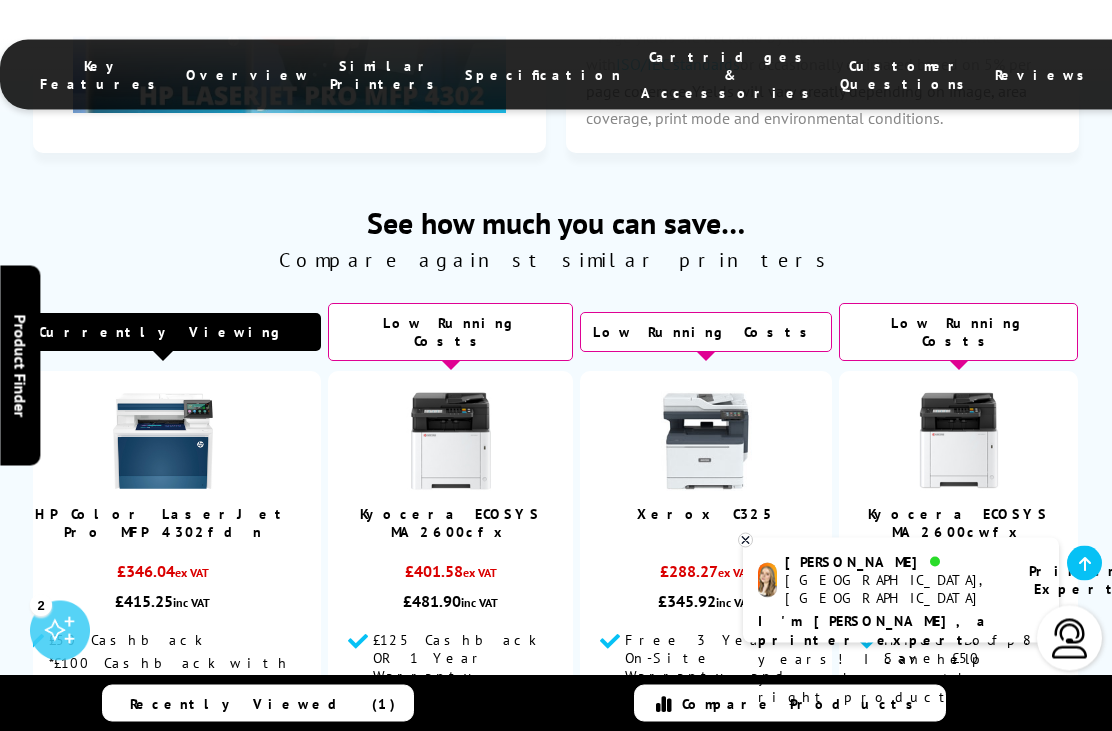 click at bounding box center [706, 442] 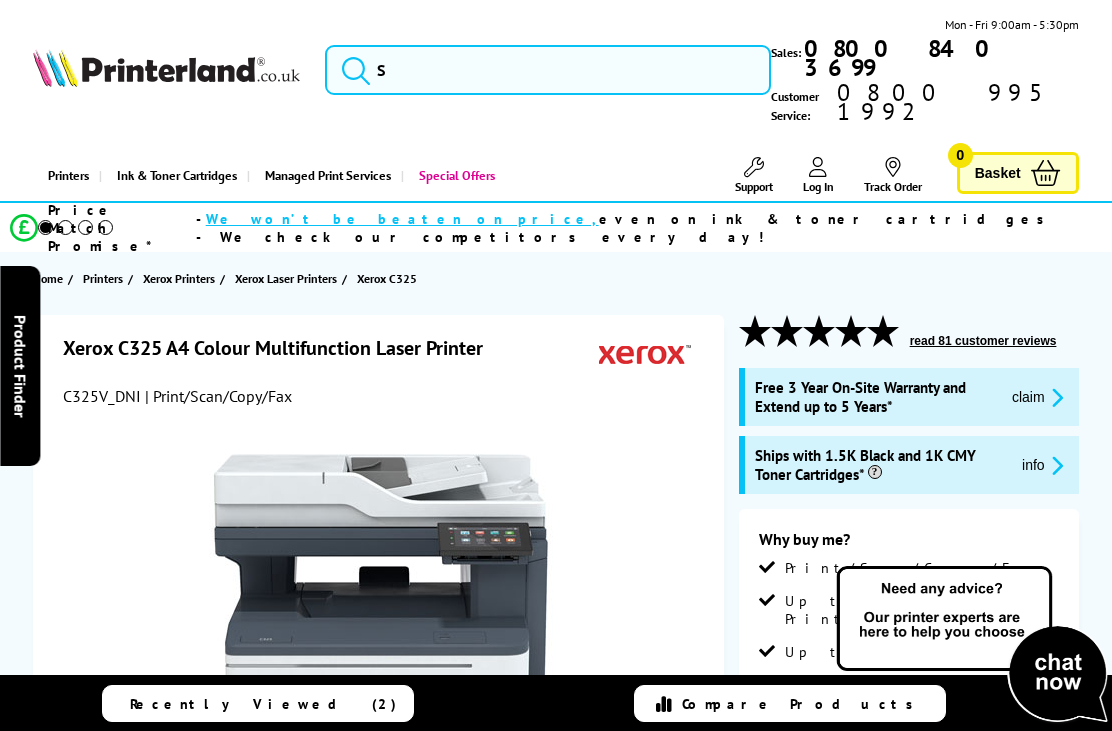 scroll, scrollTop: 0, scrollLeft: 0, axis: both 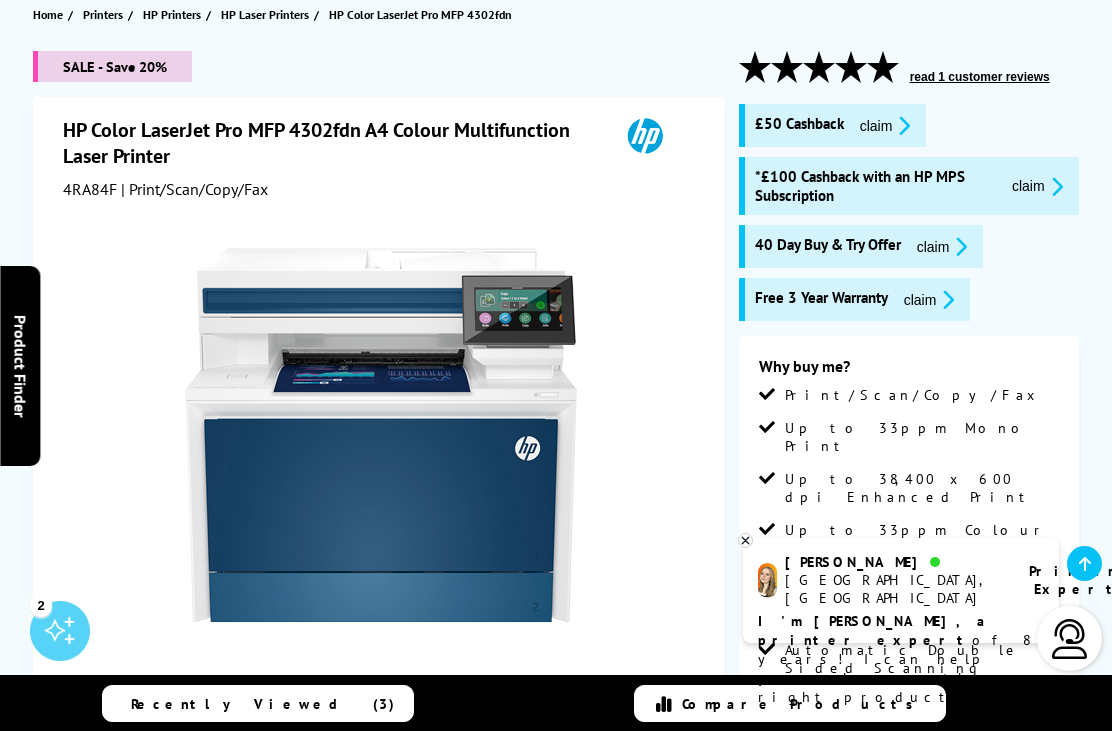 click at bounding box center [1054, 186] 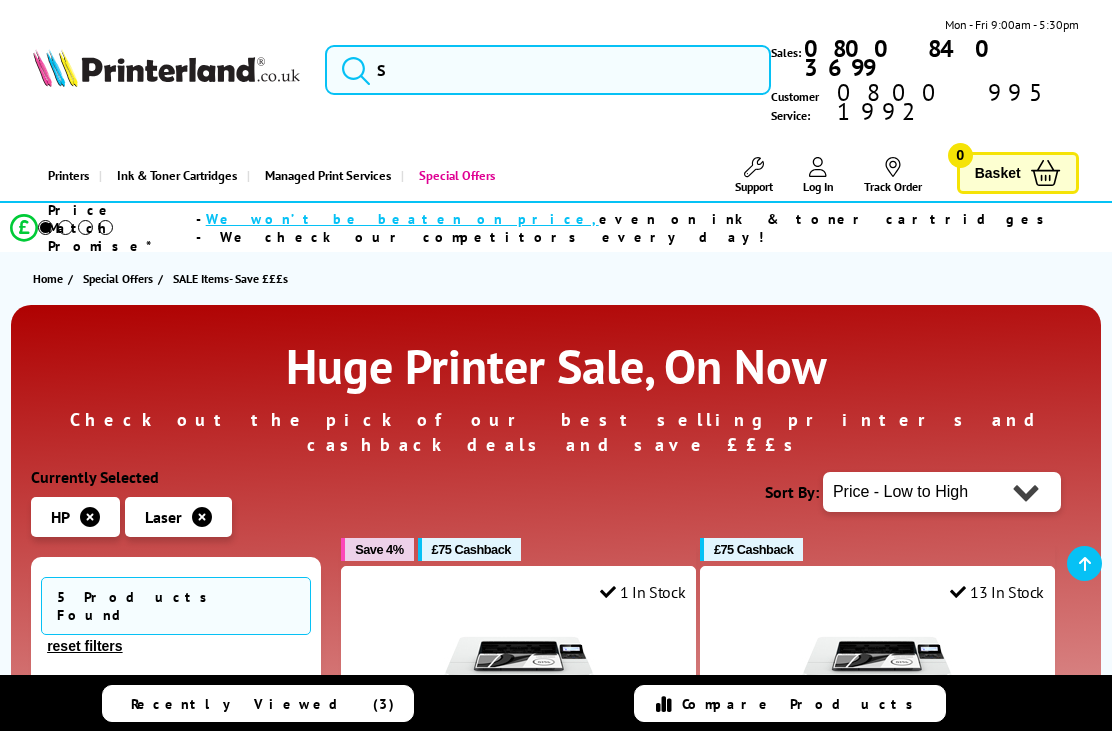 scroll, scrollTop: 1342, scrollLeft: 0, axis: vertical 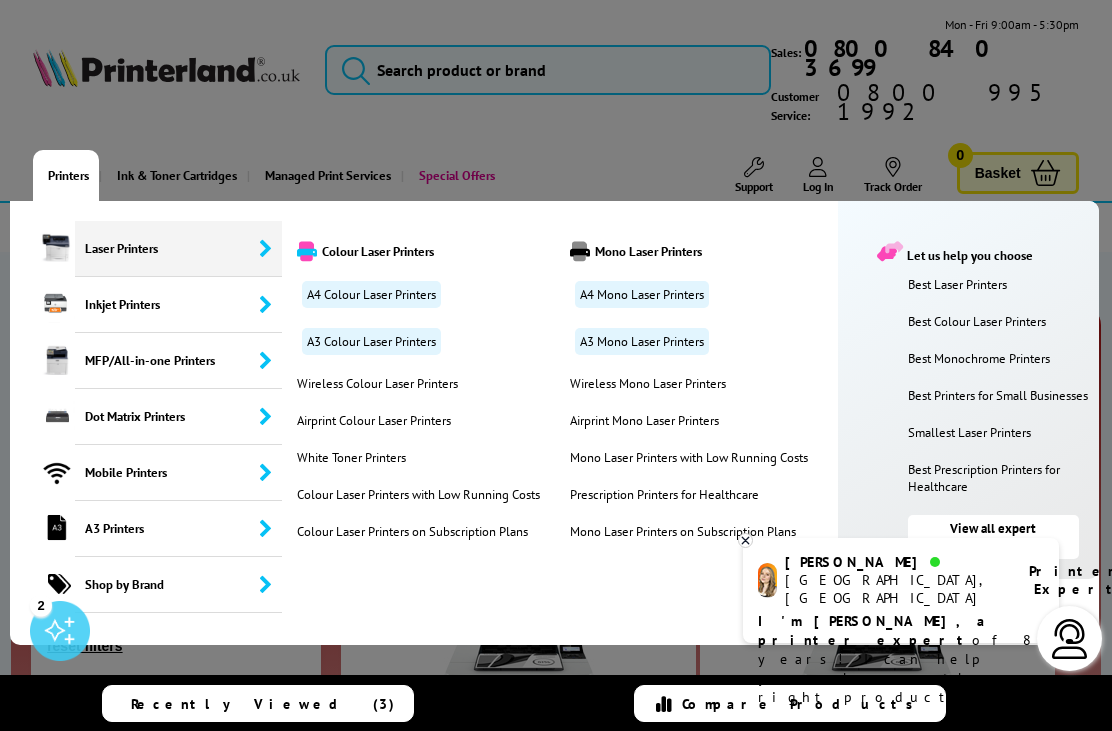 click on "A4 Colour Laser Printers" at bounding box center (371, 294) 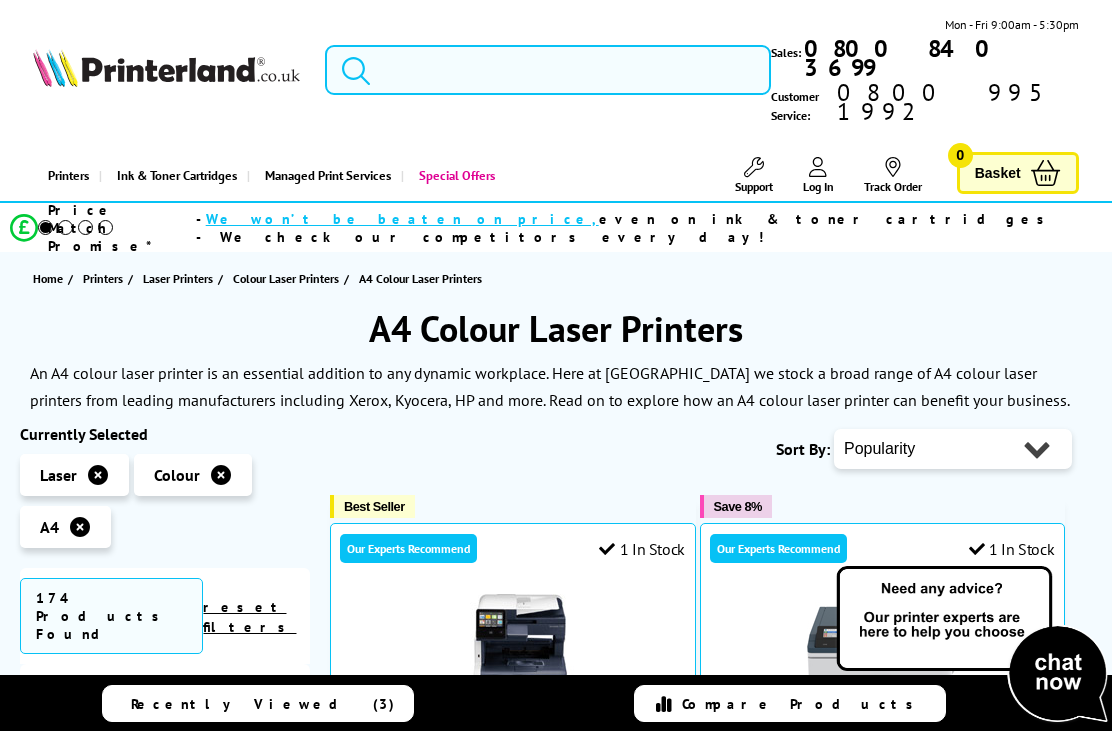 scroll, scrollTop: 0, scrollLeft: 0, axis: both 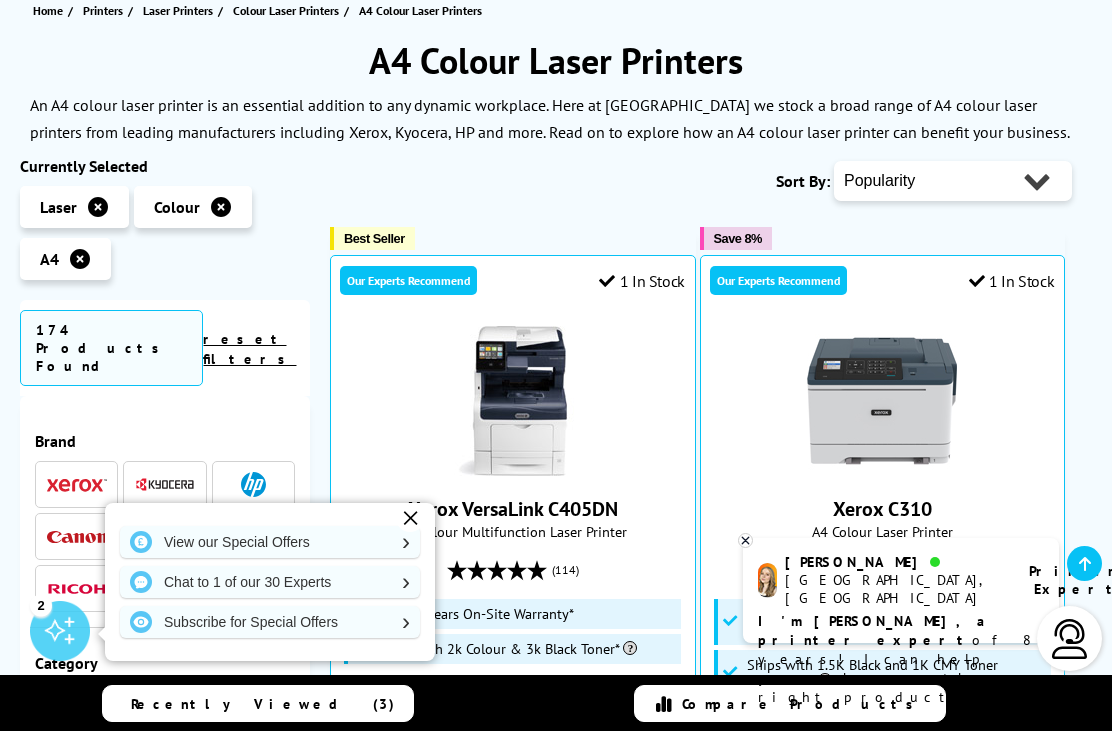 click on "Popularity
Rating
Price - Low to High
Price - High to Low
Running Costs - Low to High
Size - Small to Large" at bounding box center [953, 181] 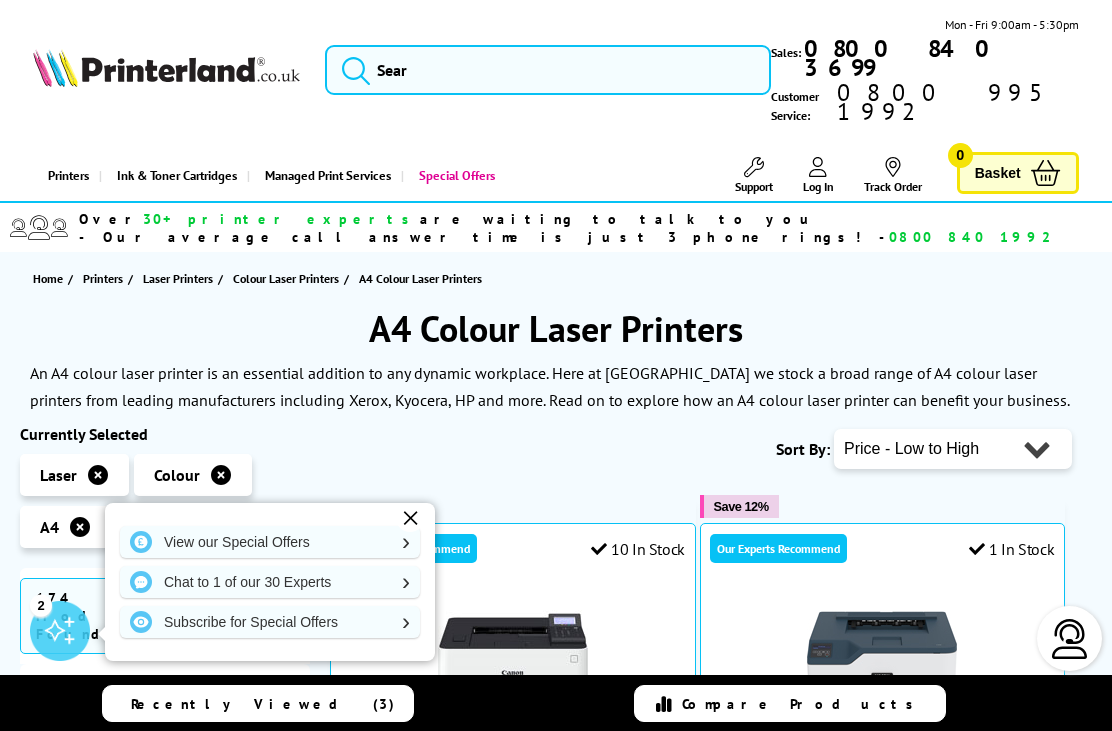 scroll, scrollTop: 60, scrollLeft: 0, axis: vertical 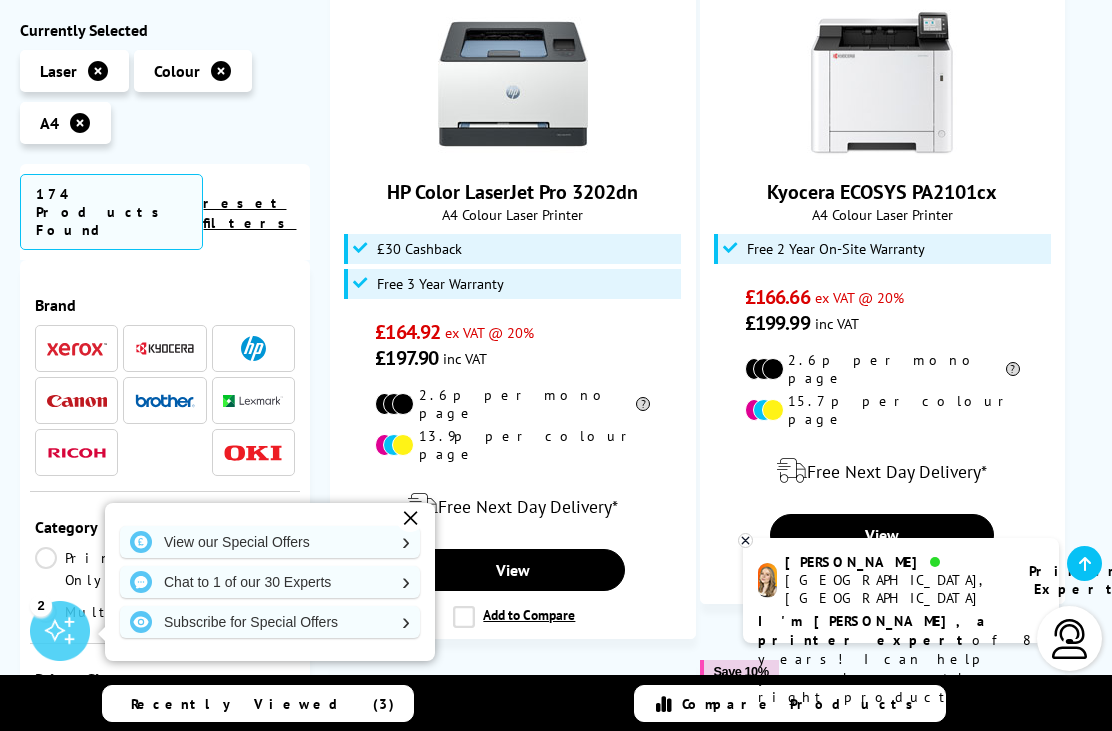 click on "Add to Compare" at bounding box center (884, 582) 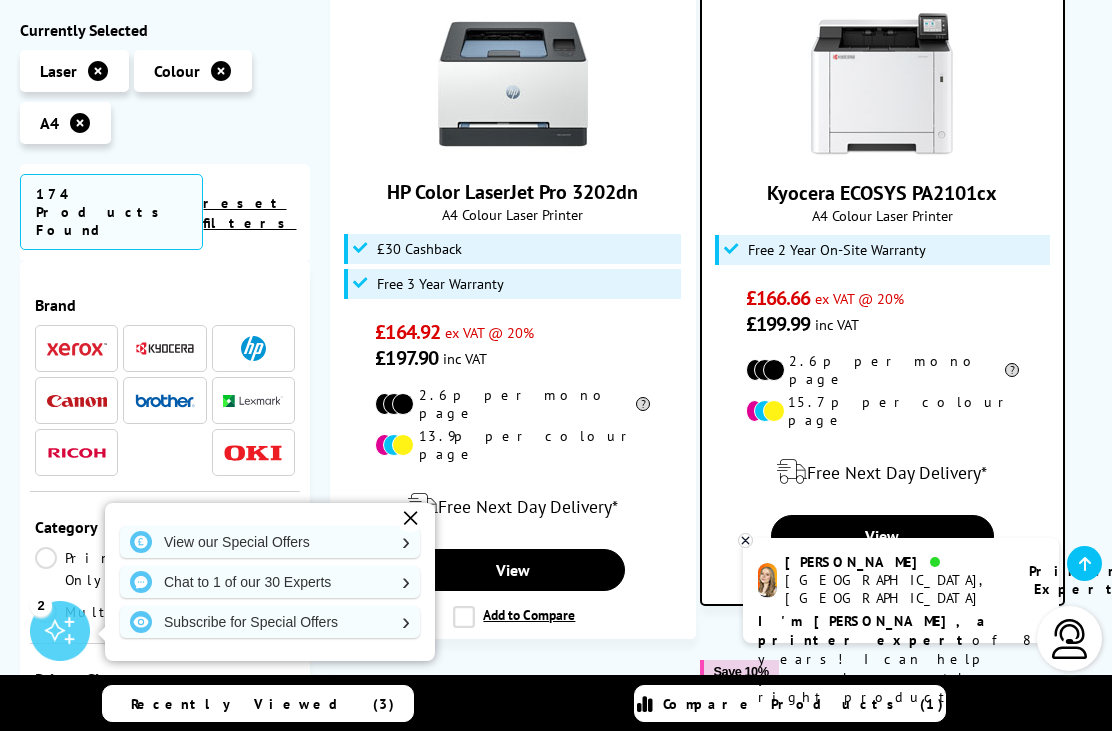 click on "Add to Compare" at bounding box center [514, 617] 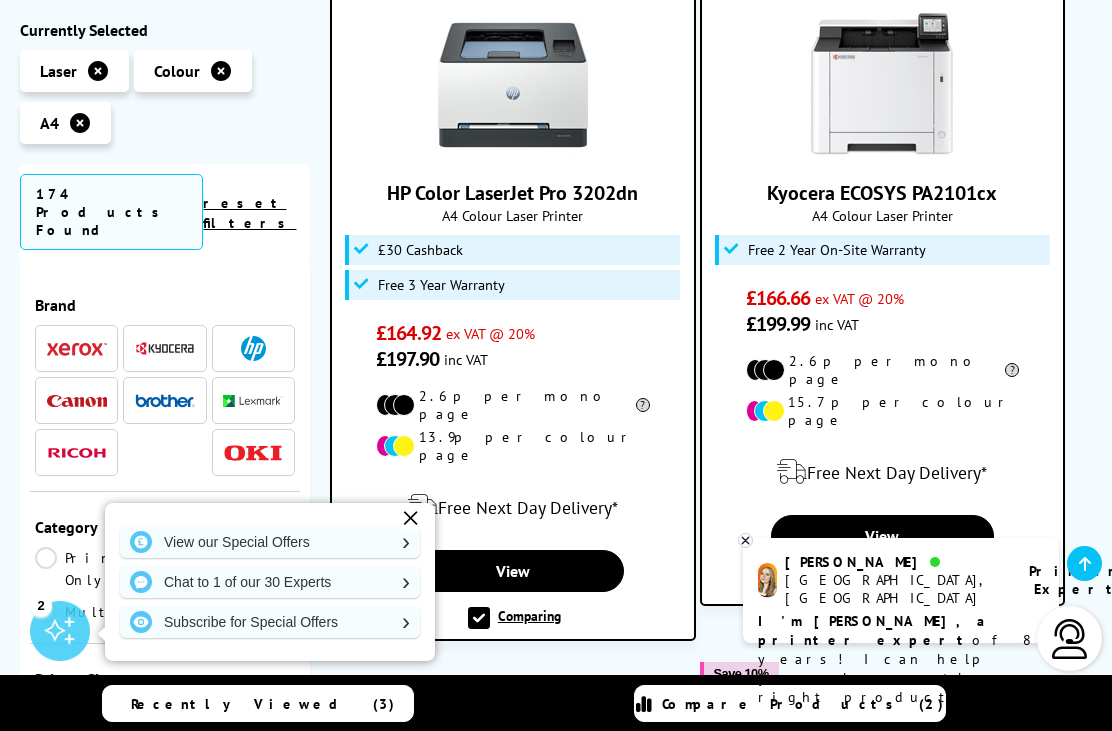 click on "Comparing" at bounding box center (883, 583) 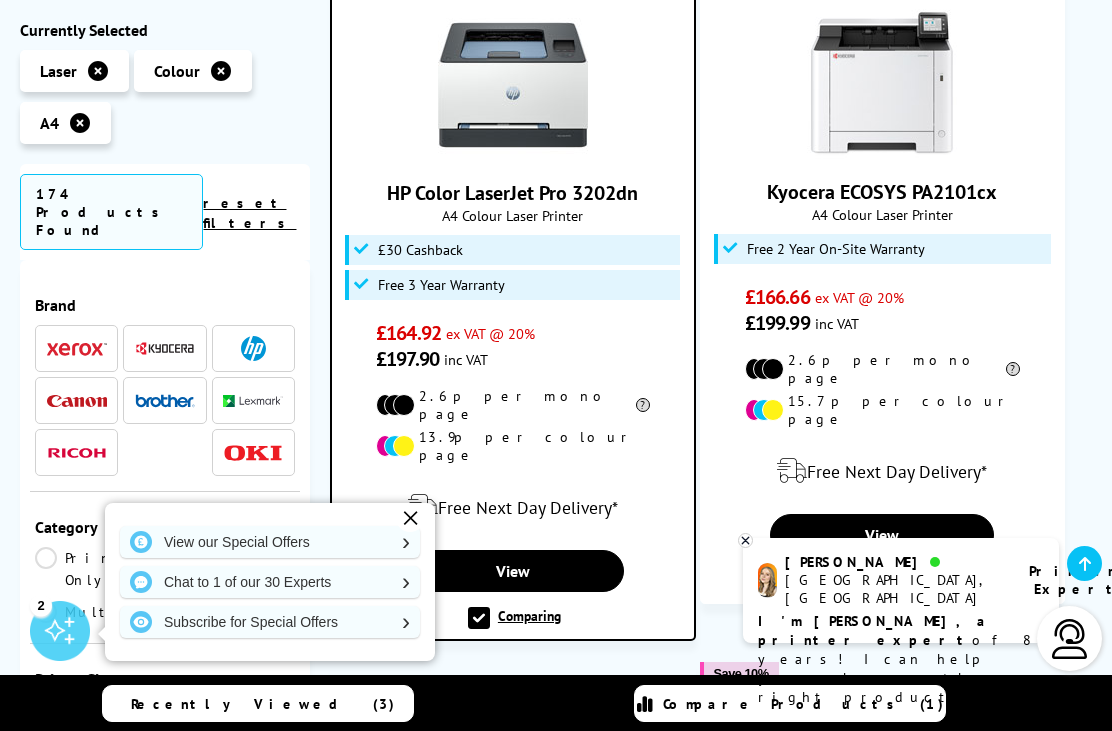 click on "Add to Compare" at bounding box center (884, 582) 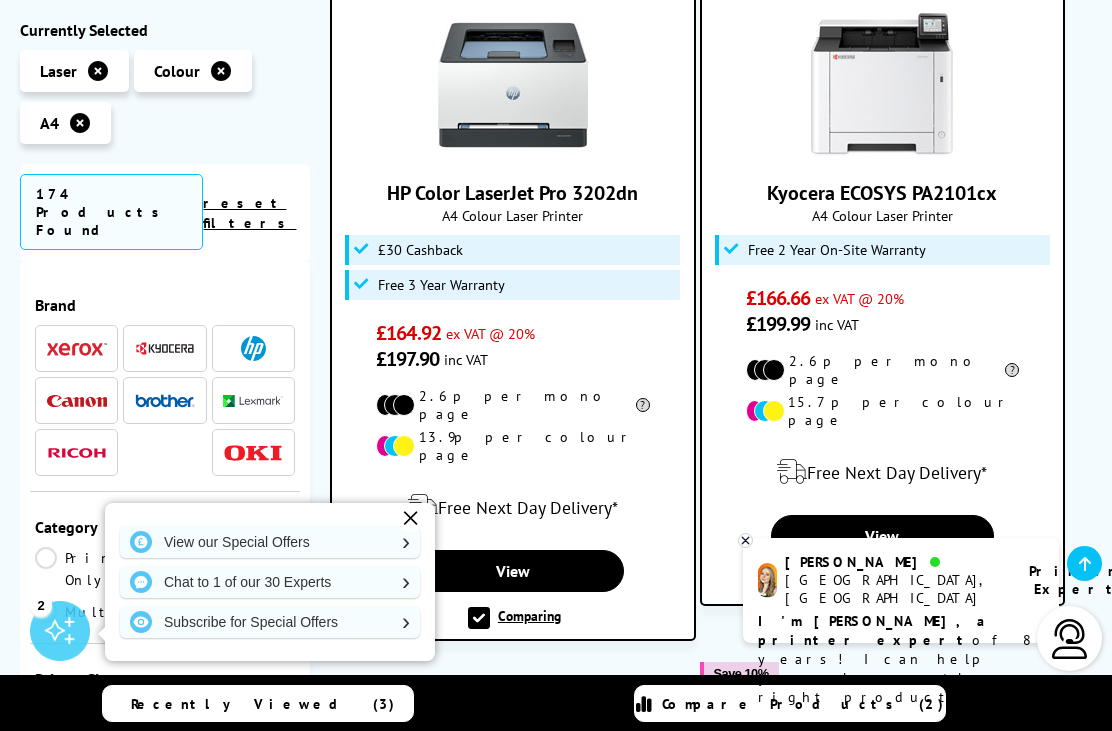 click on "Compare Products (2)" at bounding box center [790, 703] 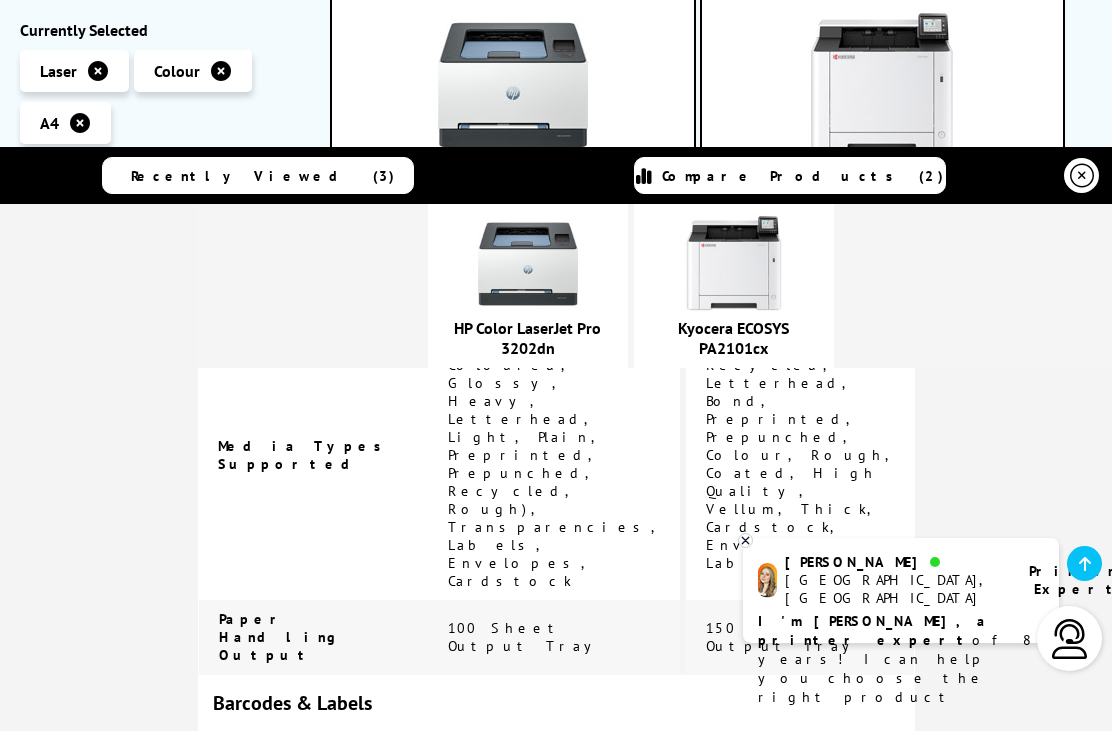 scroll, scrollTop: 3427, scrollLeft: 0, axis: vertical 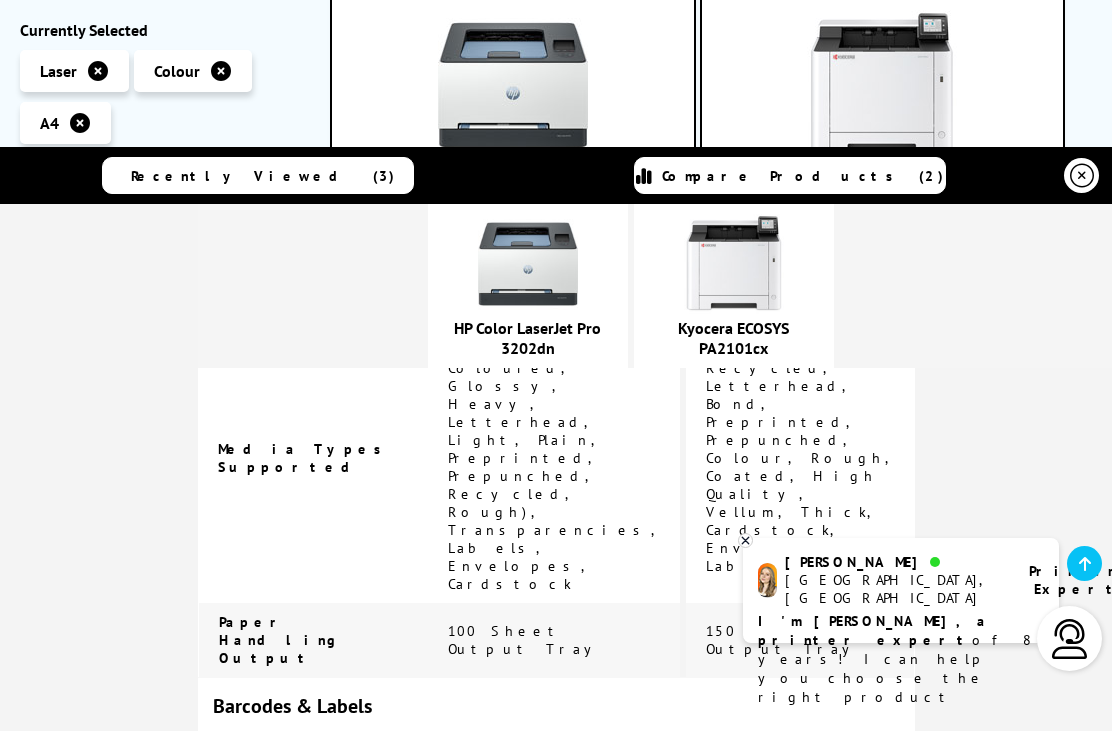 click at bounding box center (528, 264) 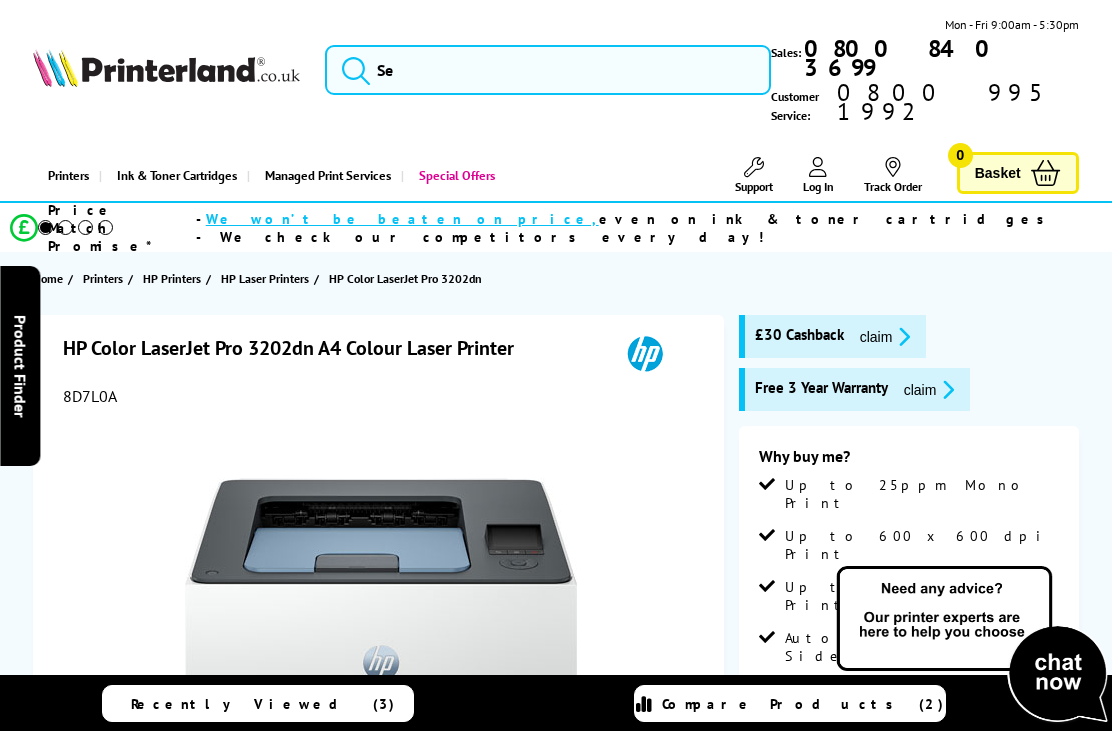 scroll, scrollTop: 0, scrollLeft: 0, axis: both 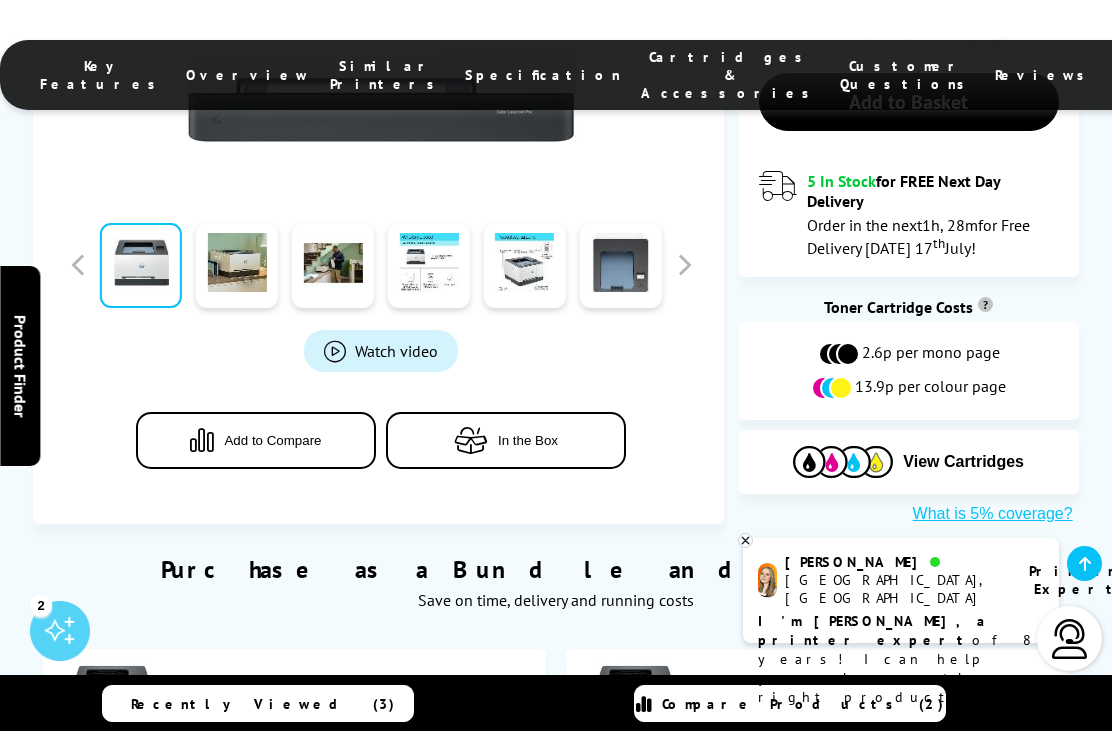 click on "View Cartridges" at bounding box center (963, 462) 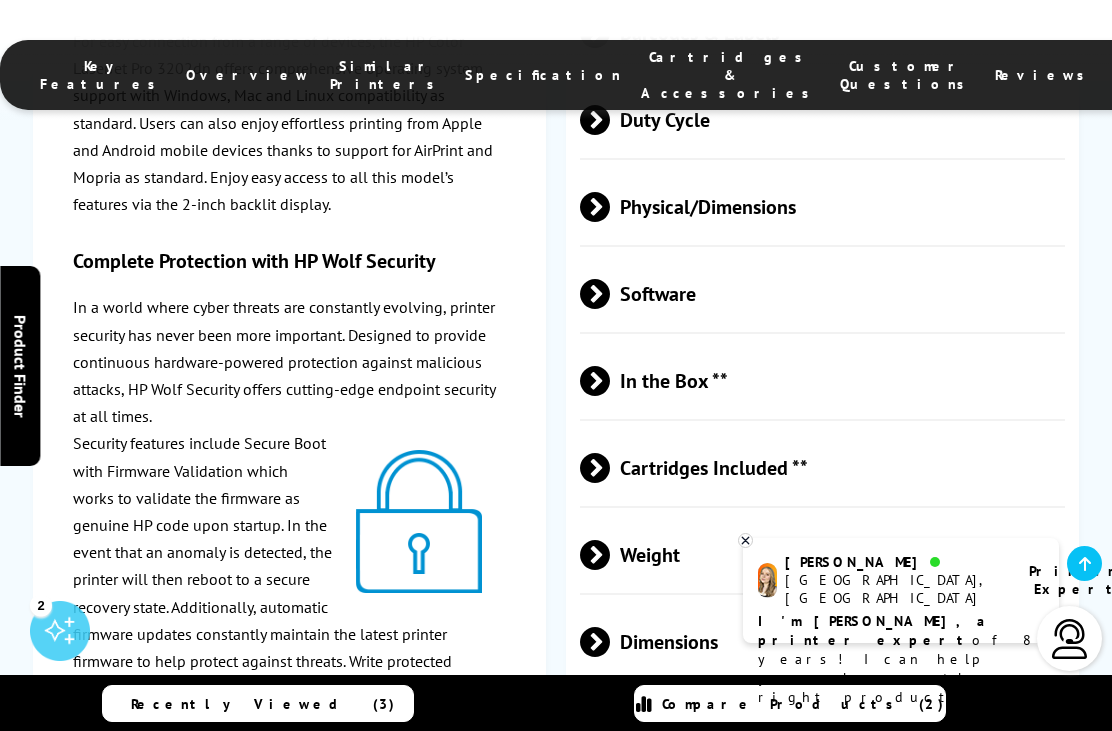 scroll, scrollTop: 4310, scrollLeft: 0, axis: vertical 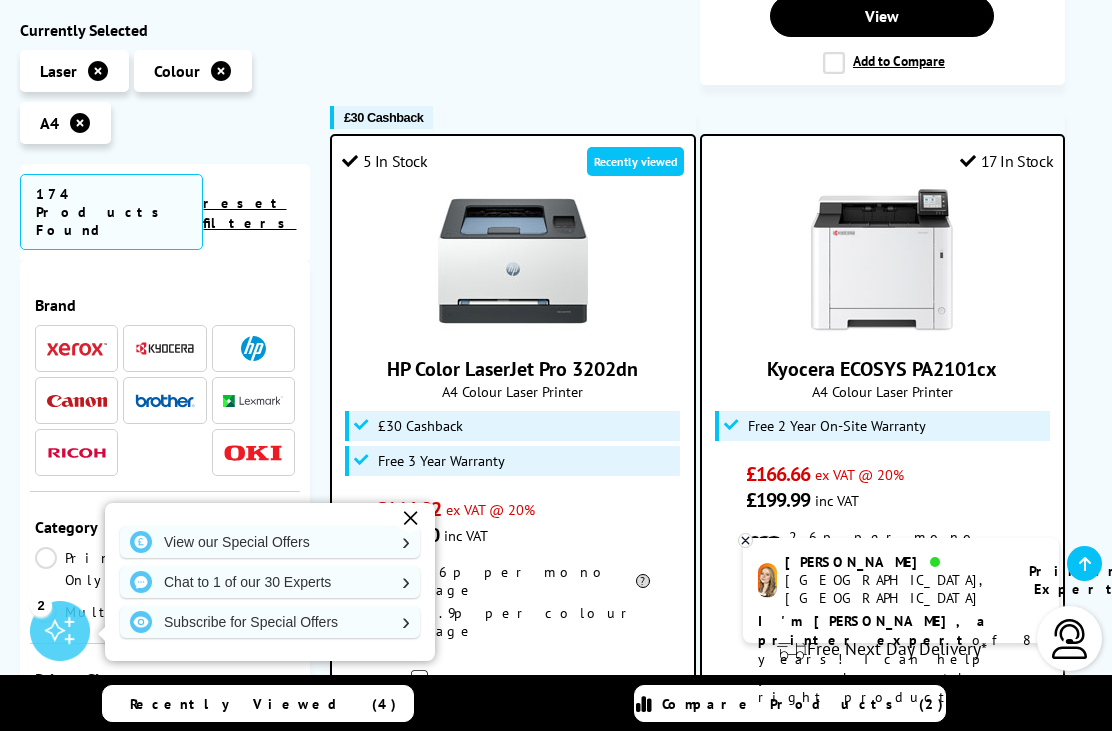 click at bounding box center [253, 348] 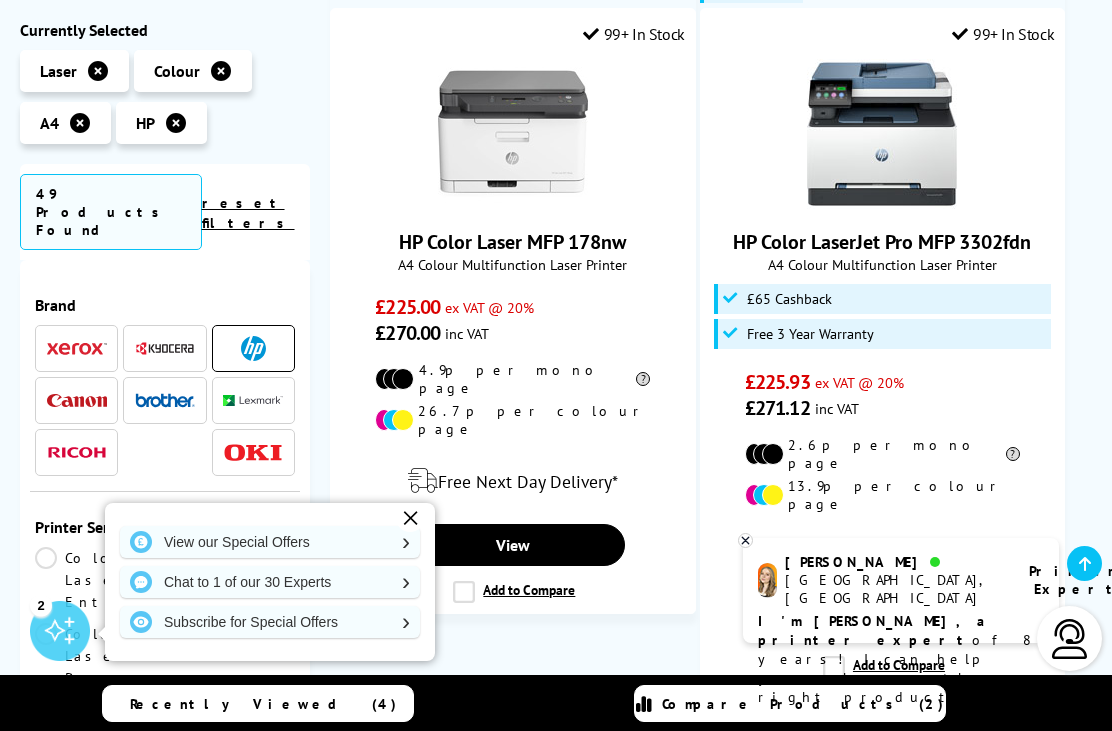 scroll, scrollTop: 1187, scrollLeft: 0, axis: vertical 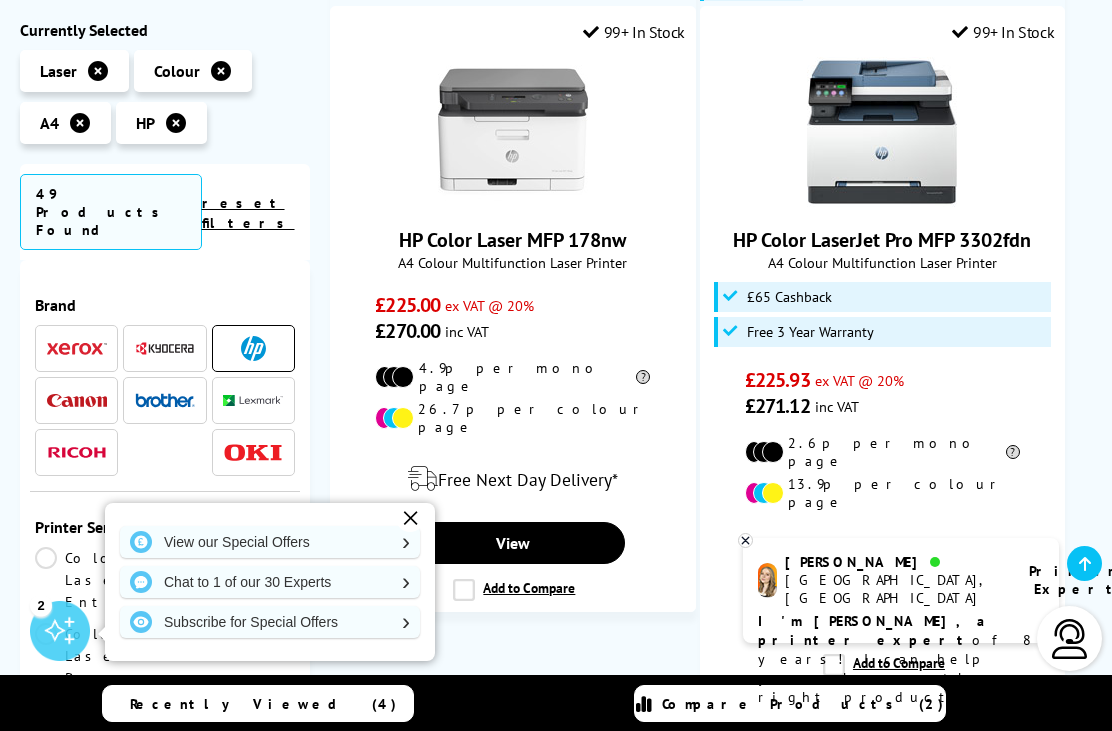 click at bounding box center [882, 132] 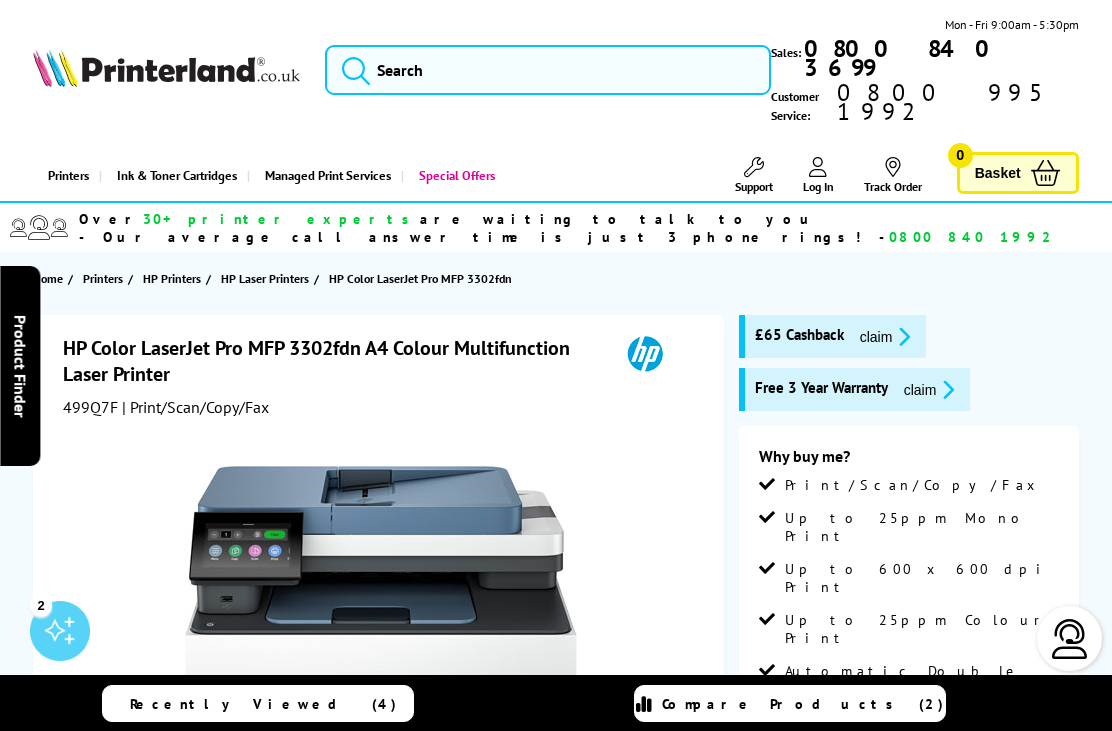 scroll, scrollTop: 61, scrollLeft: 0, axis: vertical 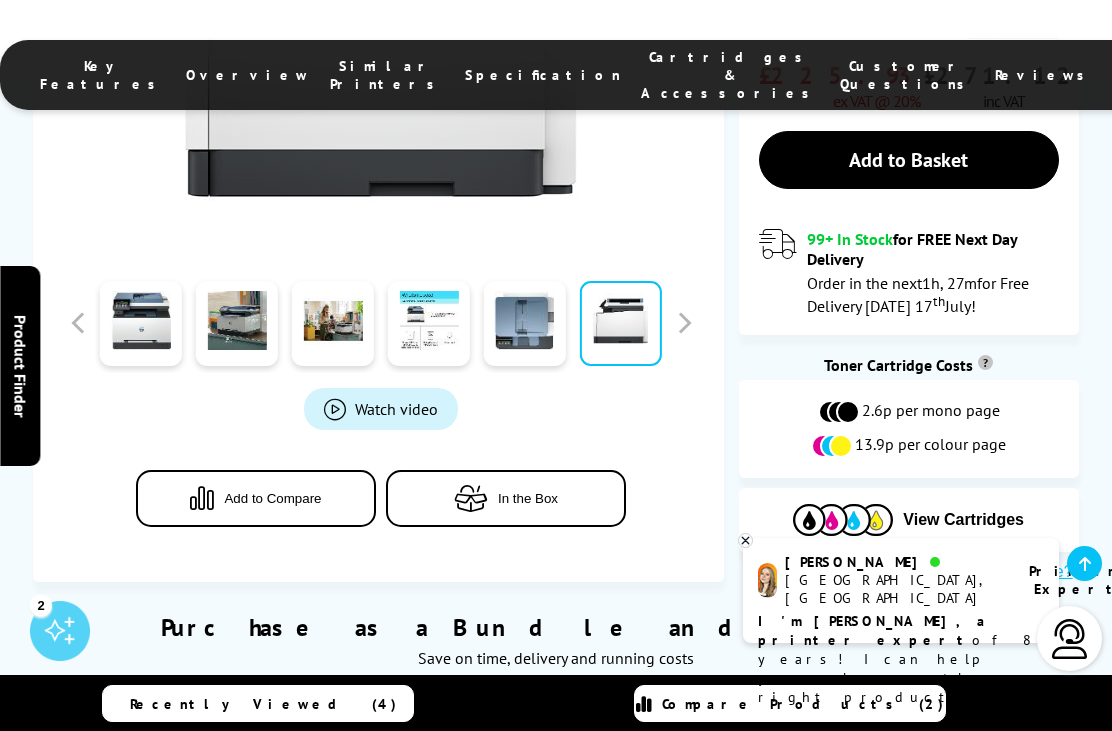 click on "Watch video" at bounding box center [396, 409] 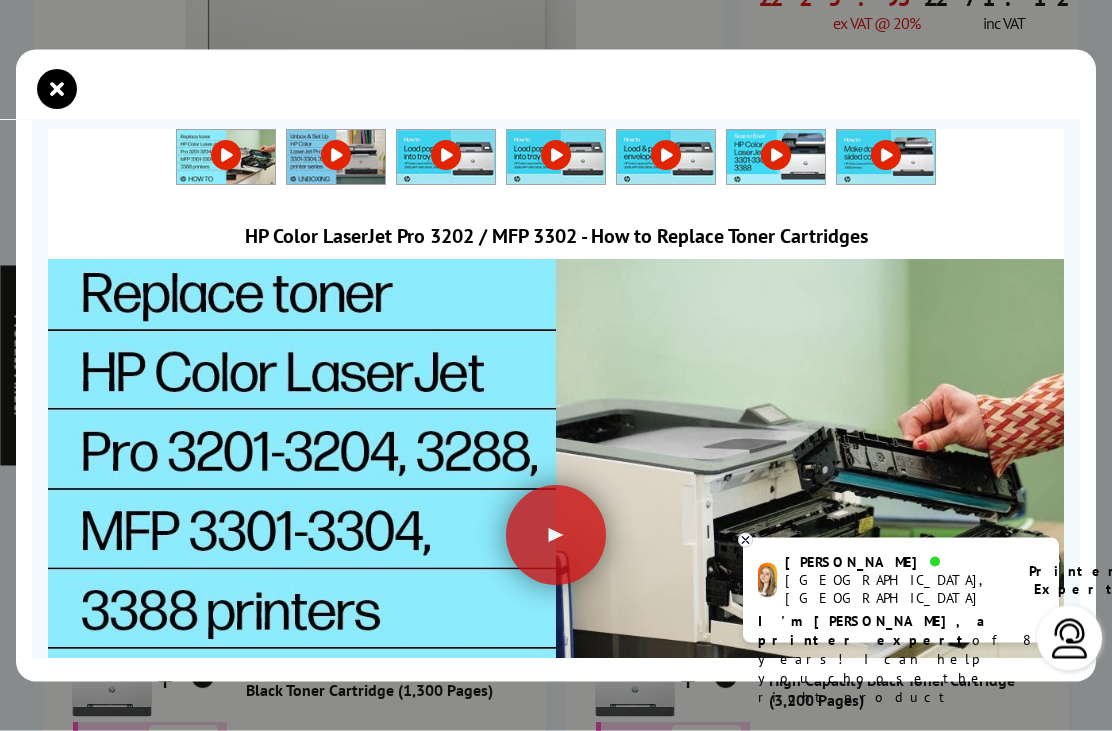 scroll, scrollTop: 811, scrollLeft: 0, axis: vertical 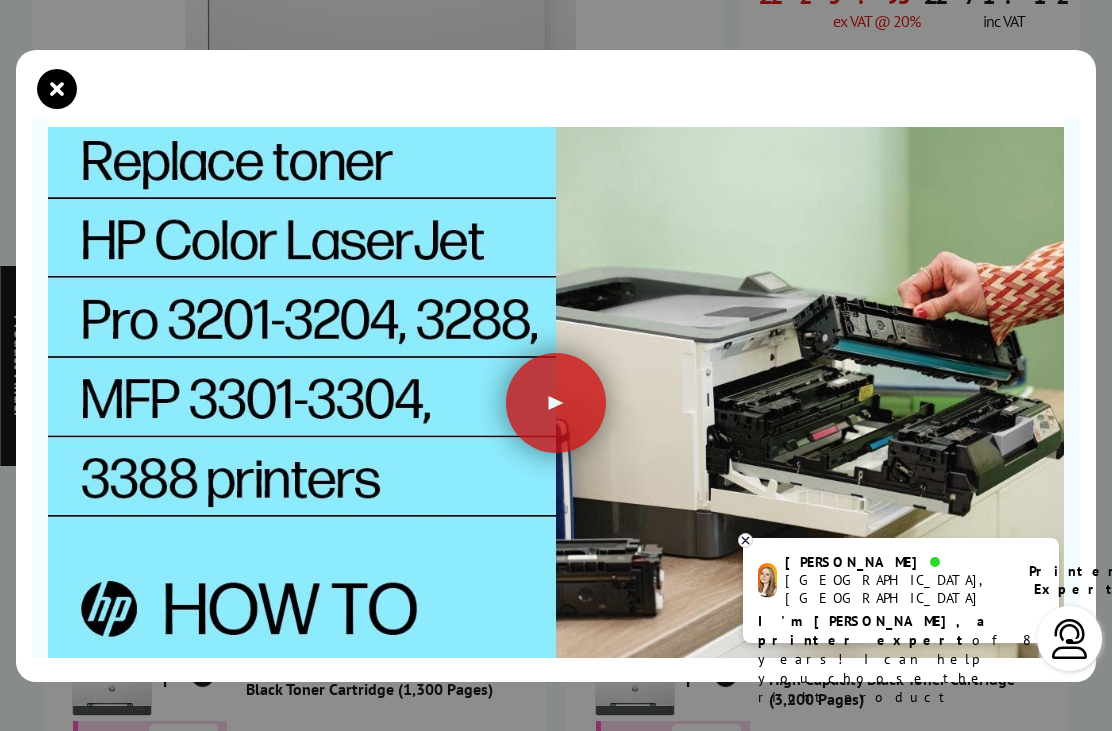 click at bounding box center (556, 403) 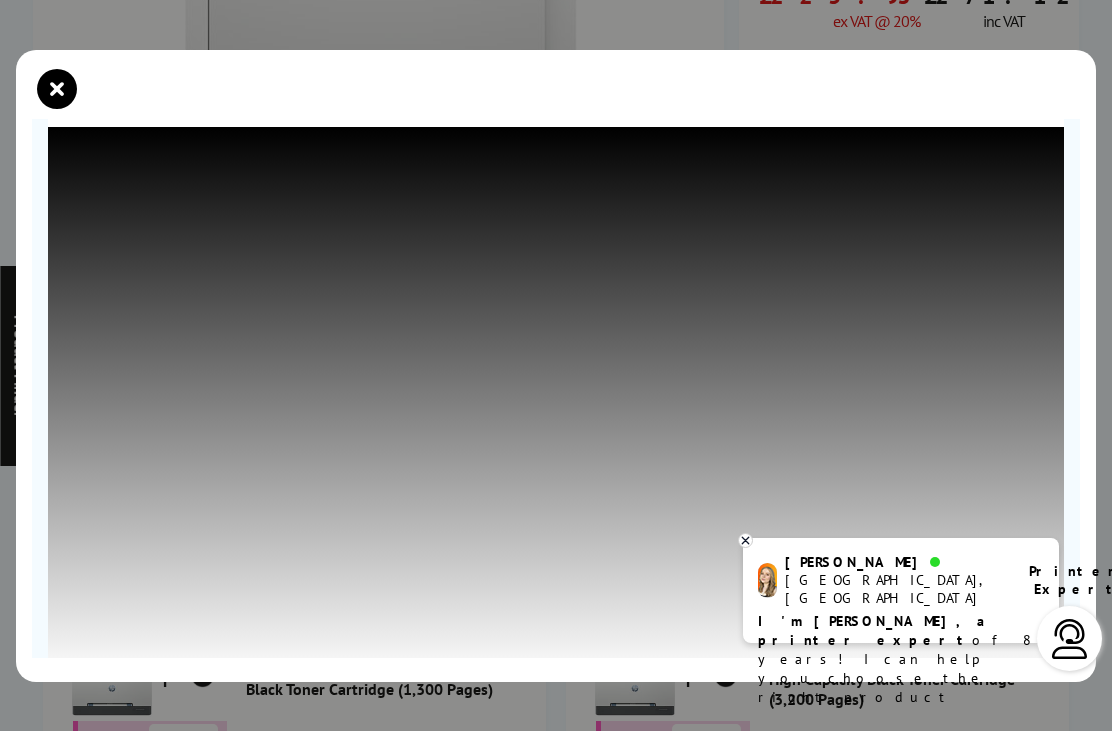 click 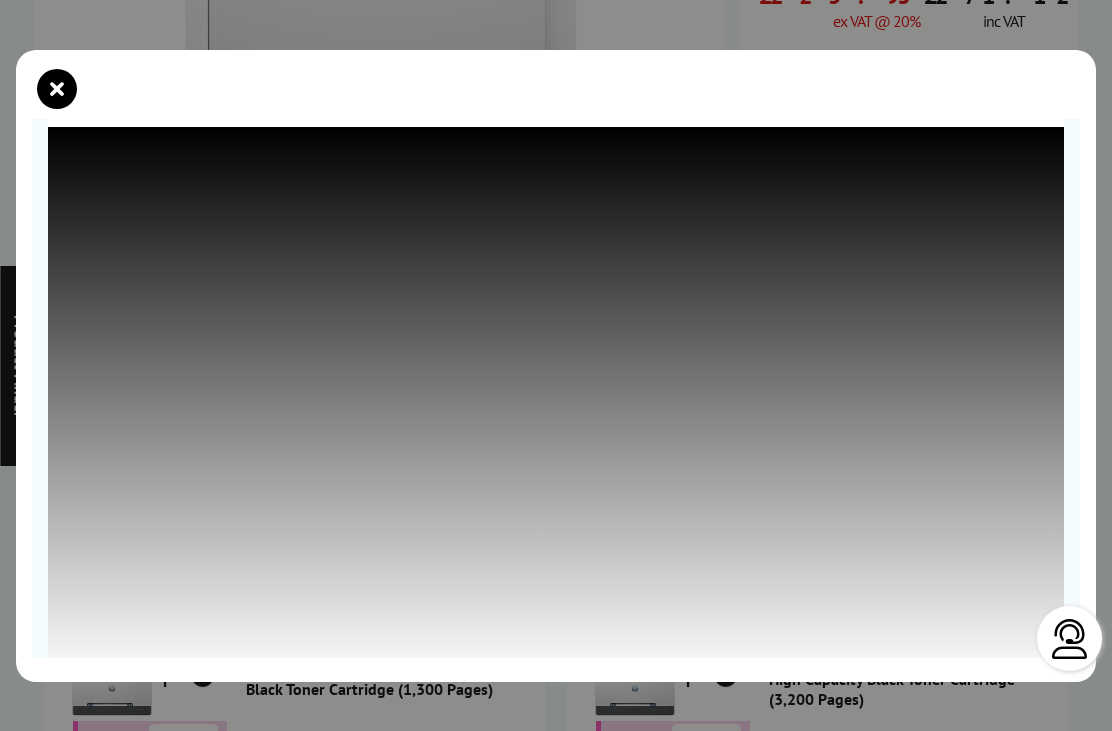 click at bounding box center (57, 89) 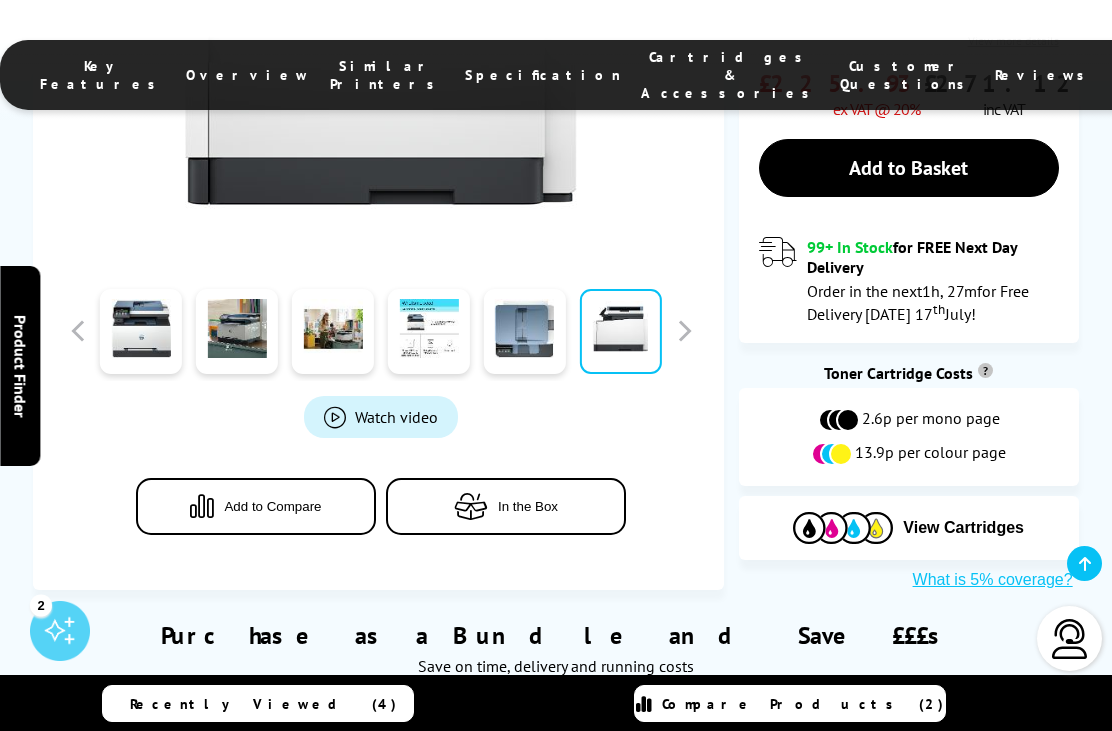 click on "Watch video" at bounding box center [381, 417] 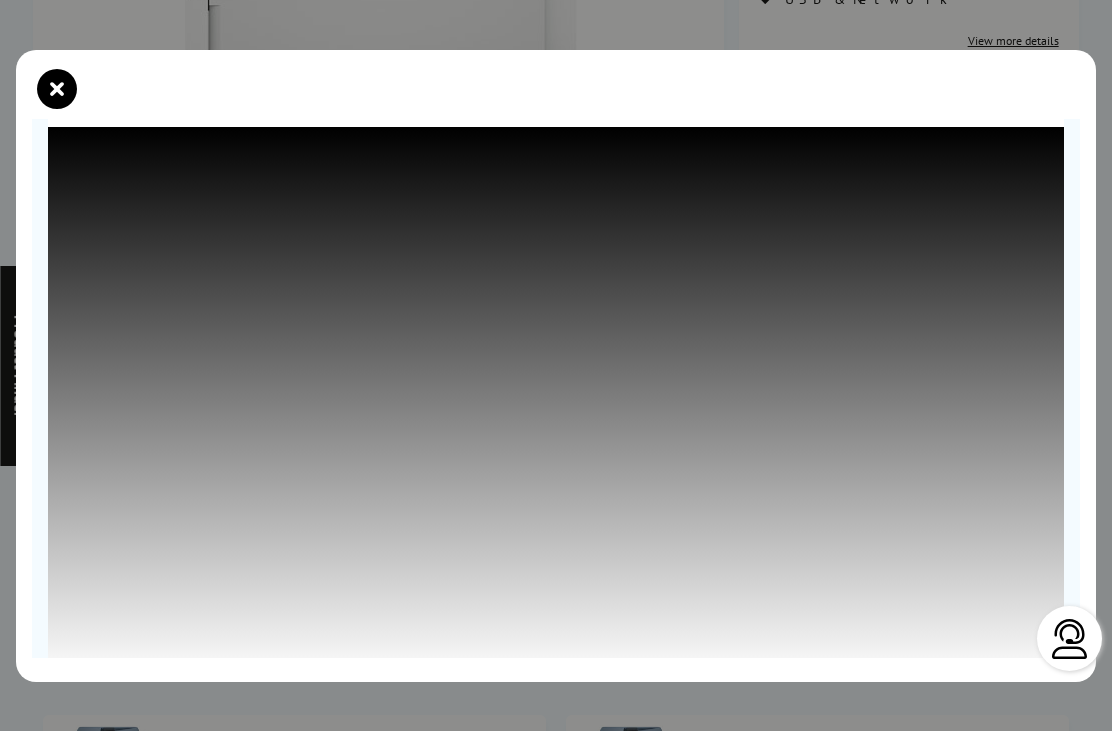 click at bounding box center [57, 89] 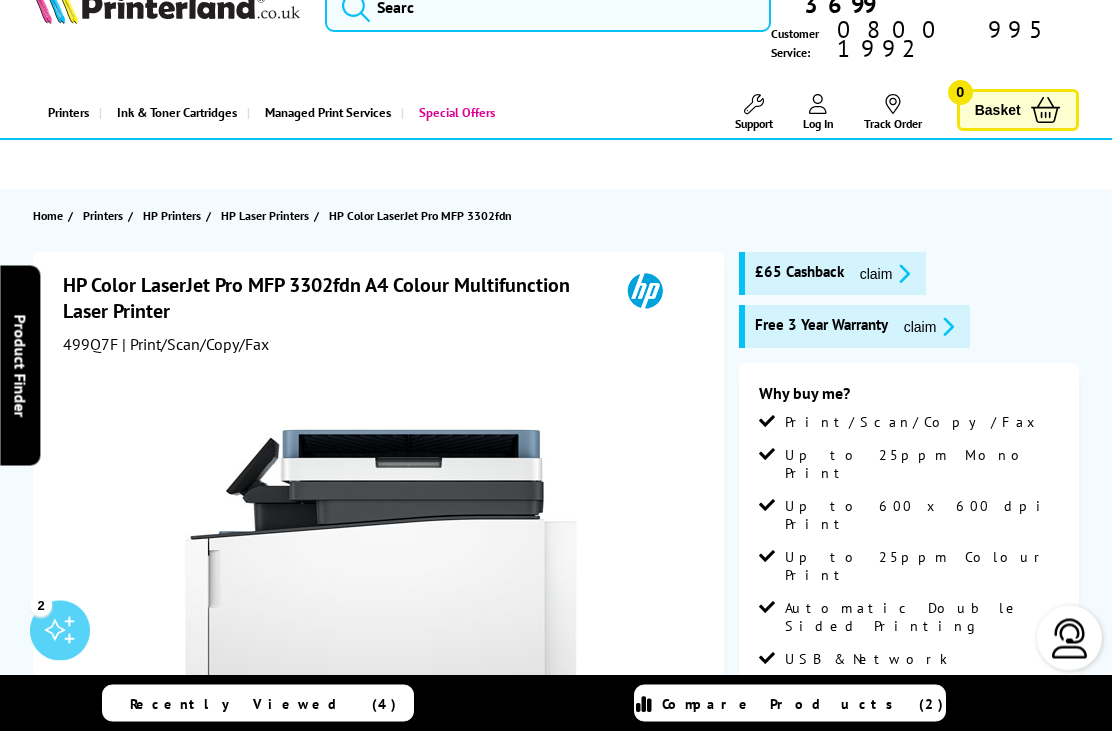 scroll, scrollTop: 38, scrollLeft: 0, axis: vertical 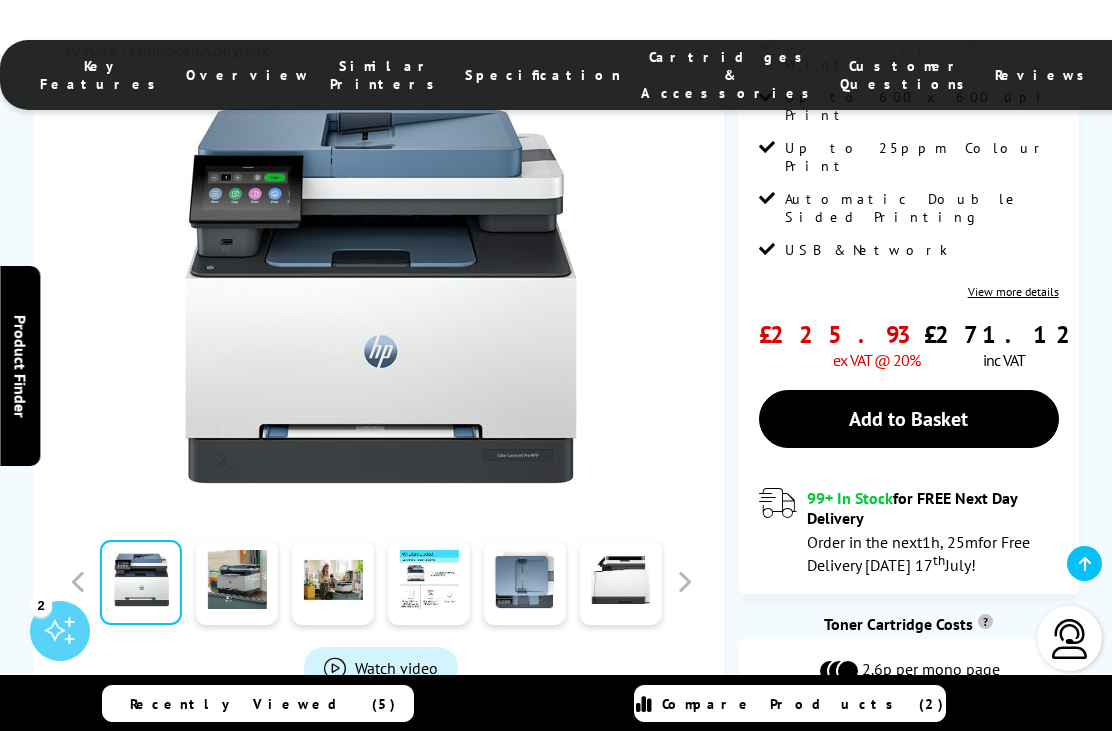 click on "Watch video" at bounding box center [396, 668] 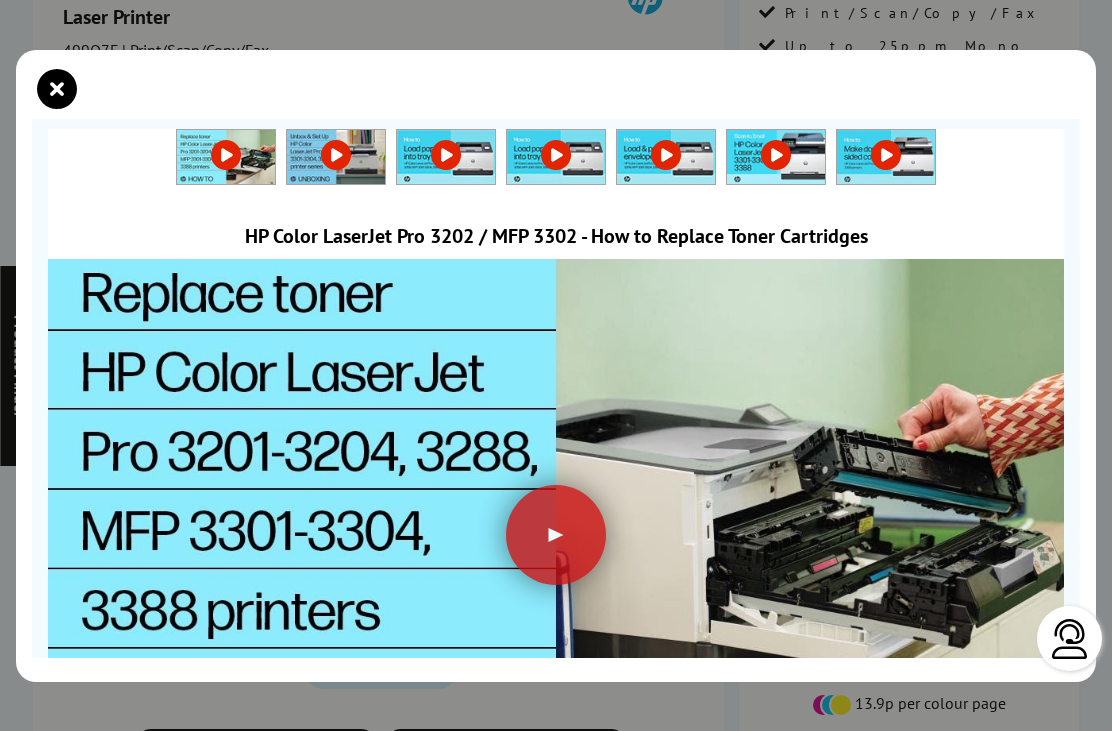 click at bounding box center (556, 535) 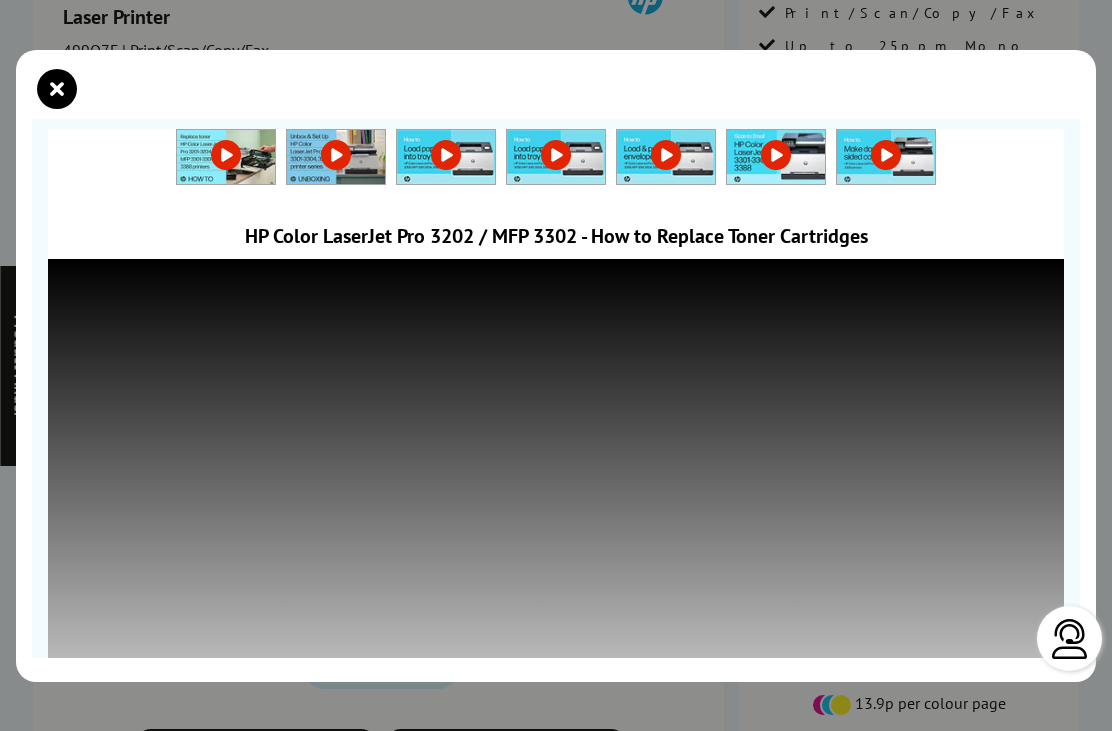 scroll, scrollTop: 115, scrollLeft: 0, axis: vertical 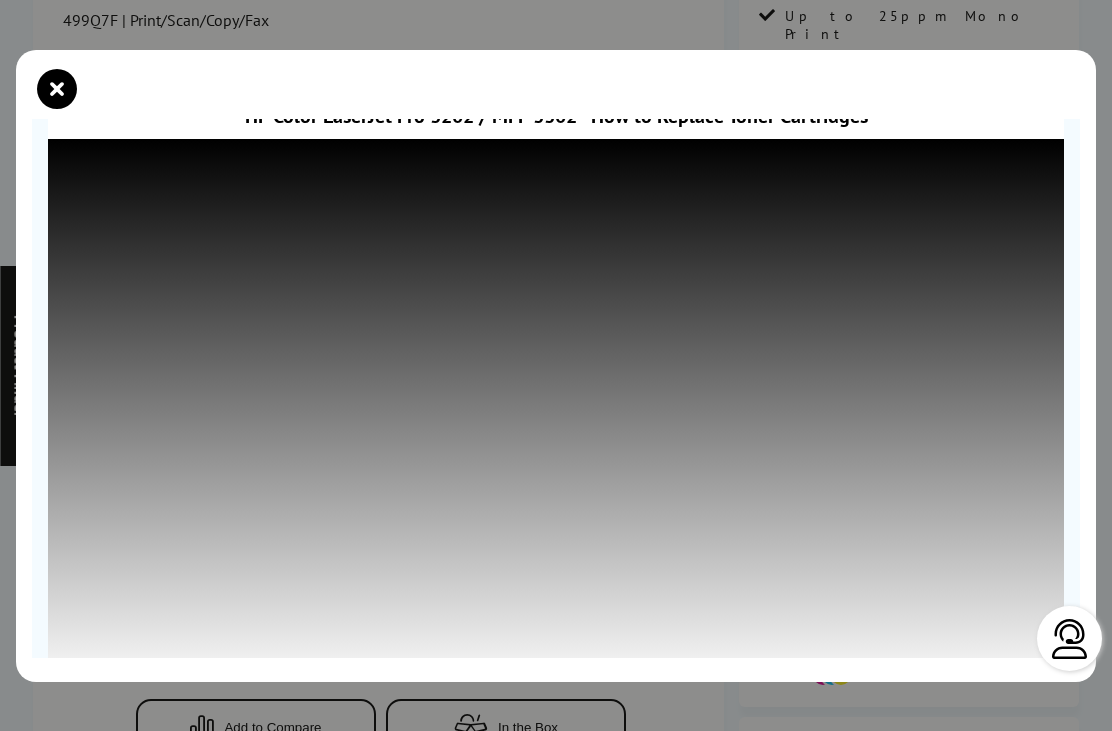 click at bounding box center [57, 89] 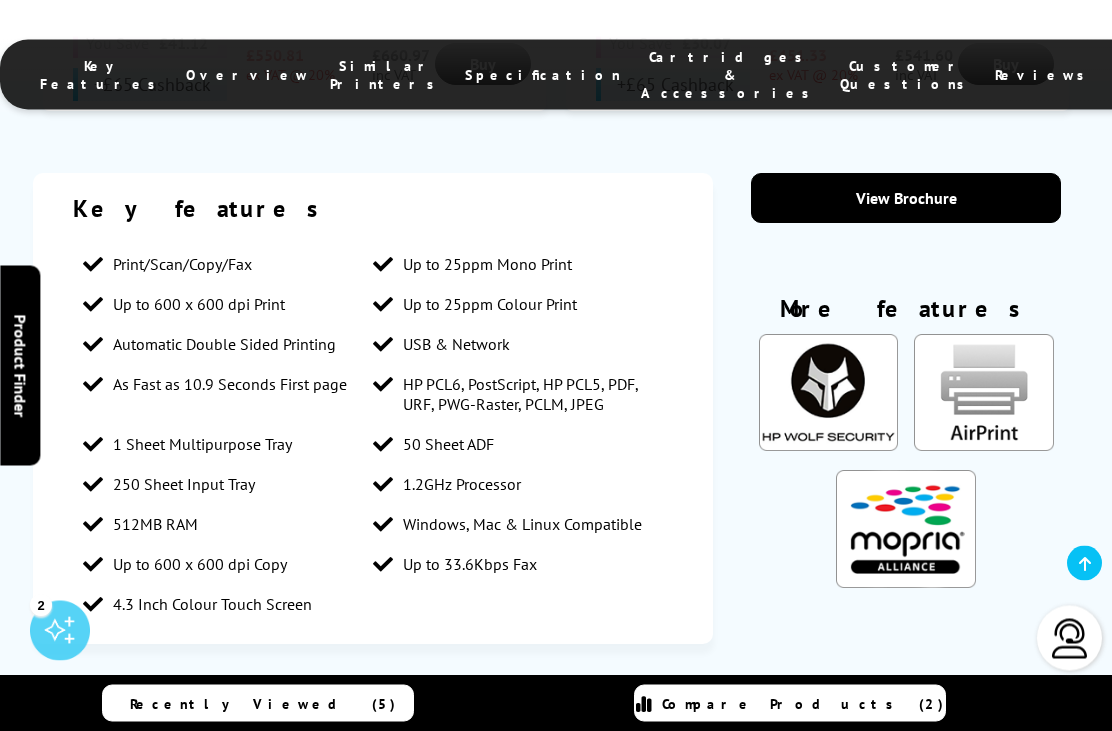 scroll, scrollTop: 1693, scrollLeft: 0, axis: vertical 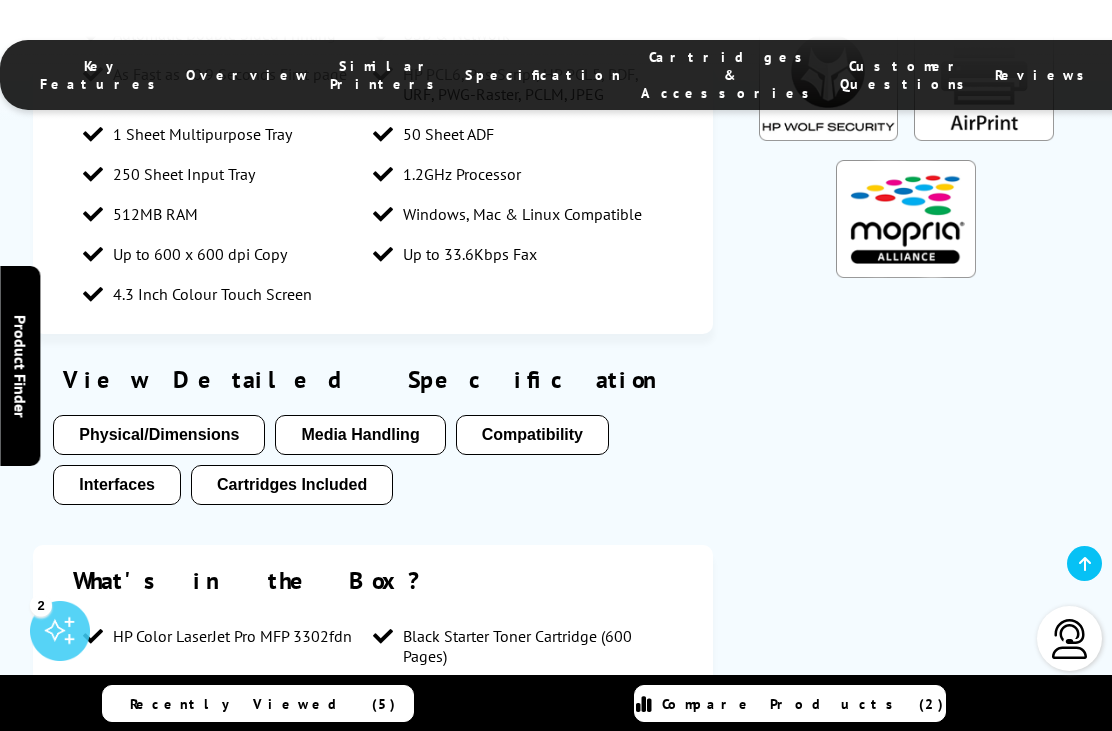 click on "Cartridges Included" at bounding box center [292, 485] 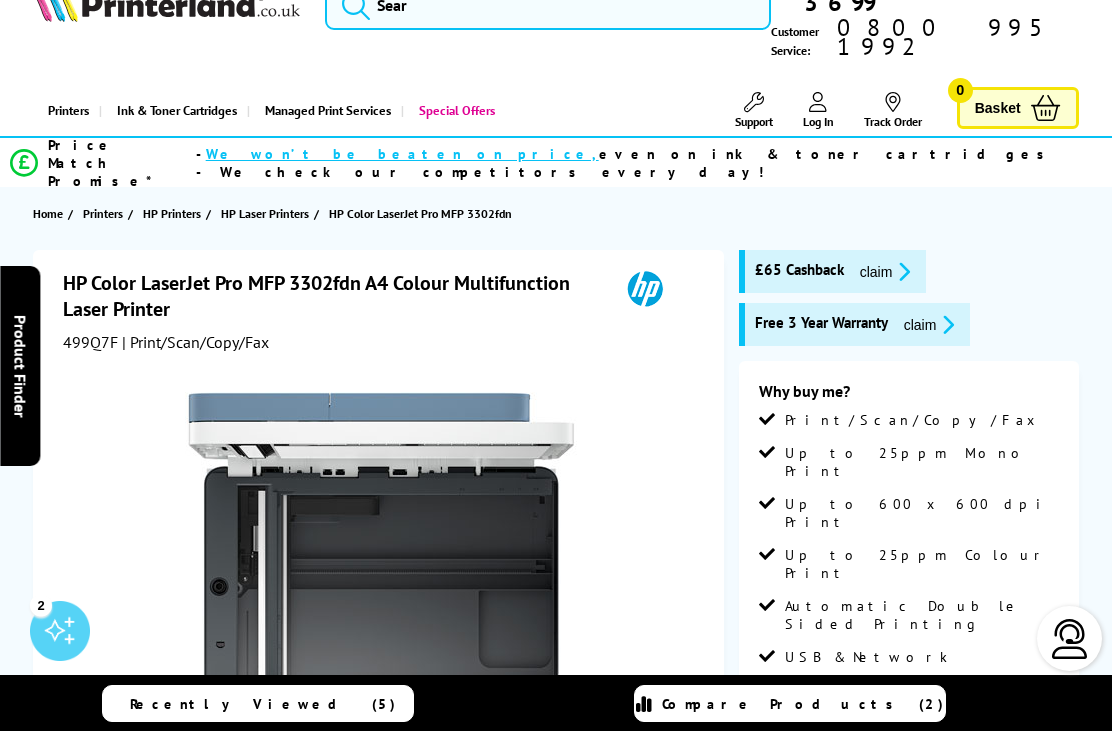 scroll, scrollTop: 66, scrollLeft: 0, axis: vertical 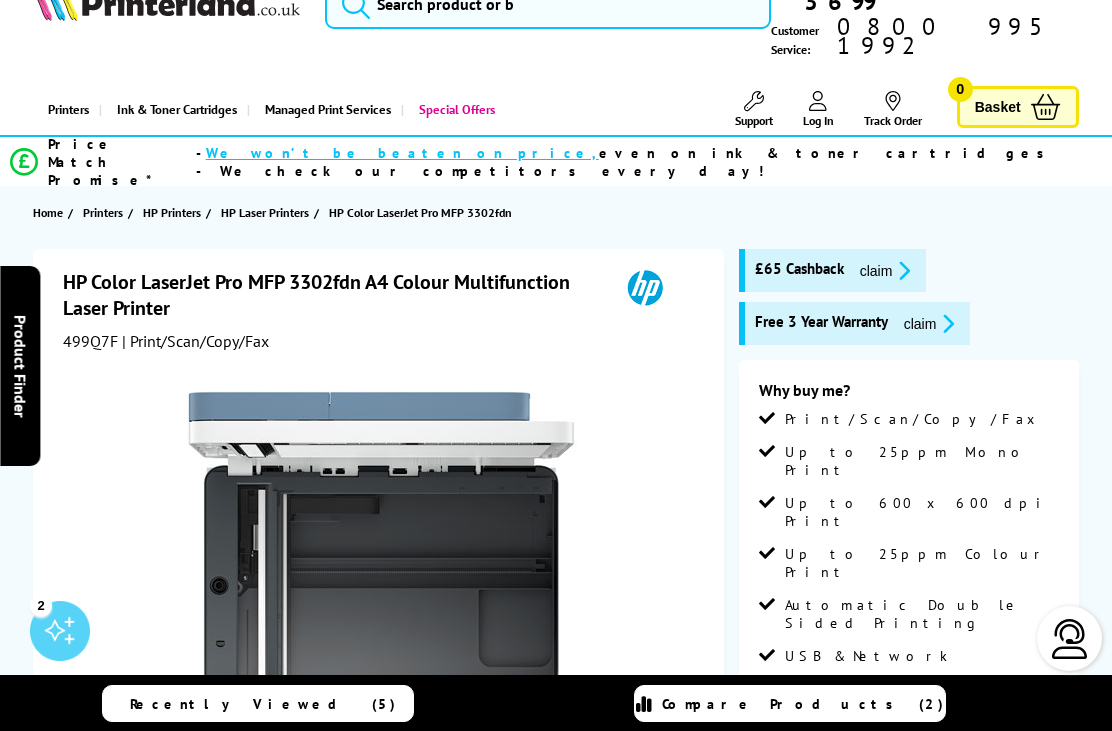 click on "claim" at bounding box center [929, 323] 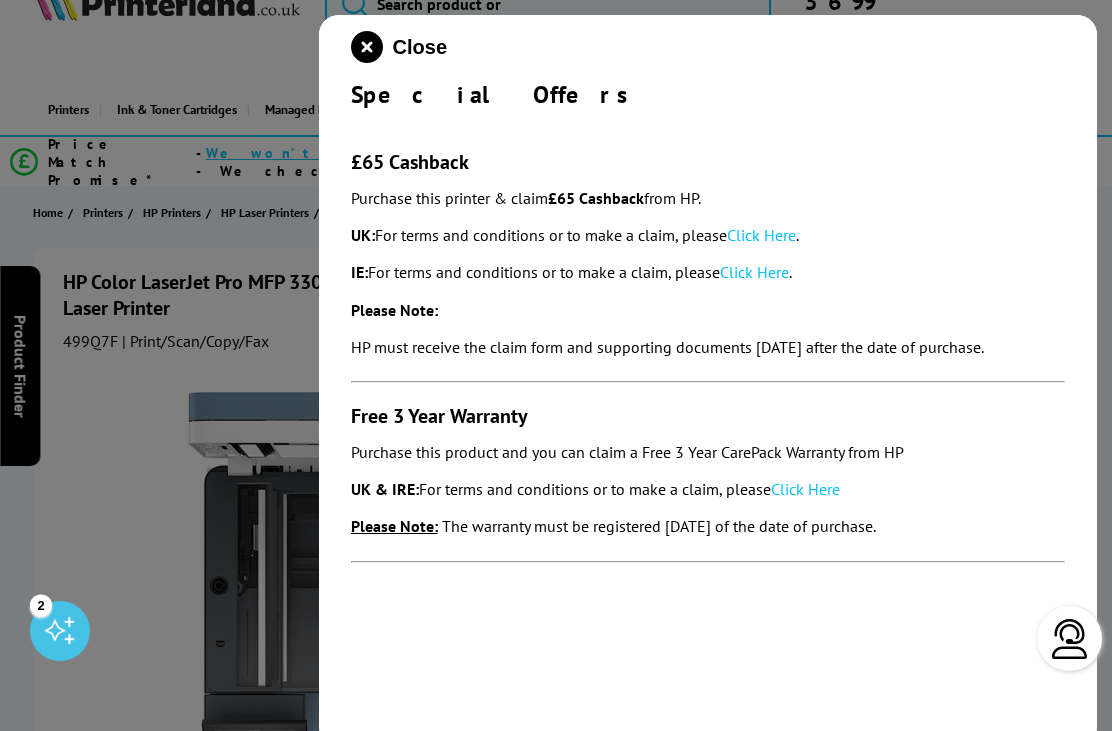 click on "Click Here" at bounding box center (761, 235) 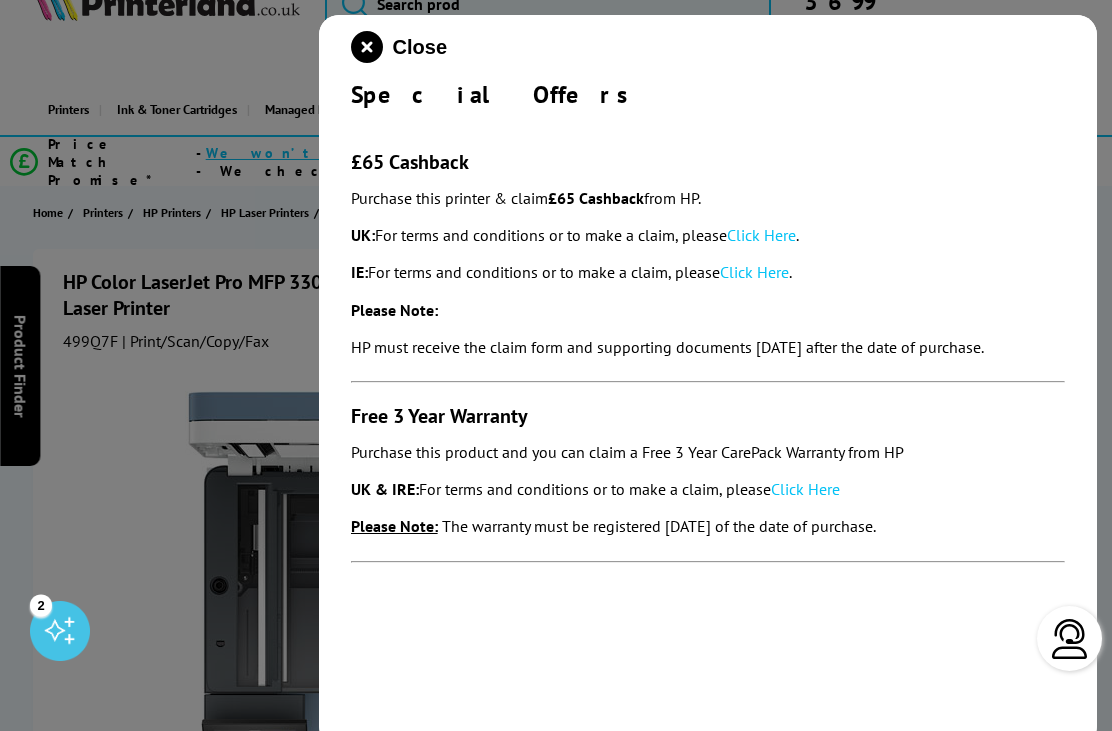scroll, scrollTop: 98, scrollLeft: 0, axis: vertical 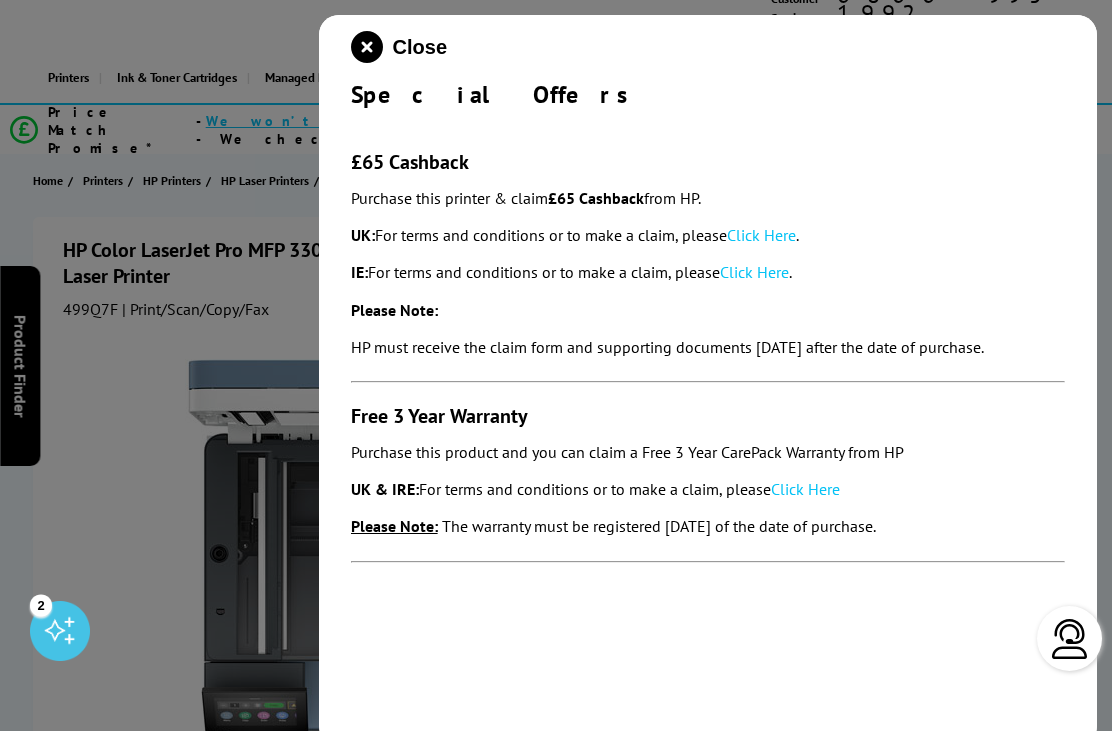click at bounding box center (367, 47) 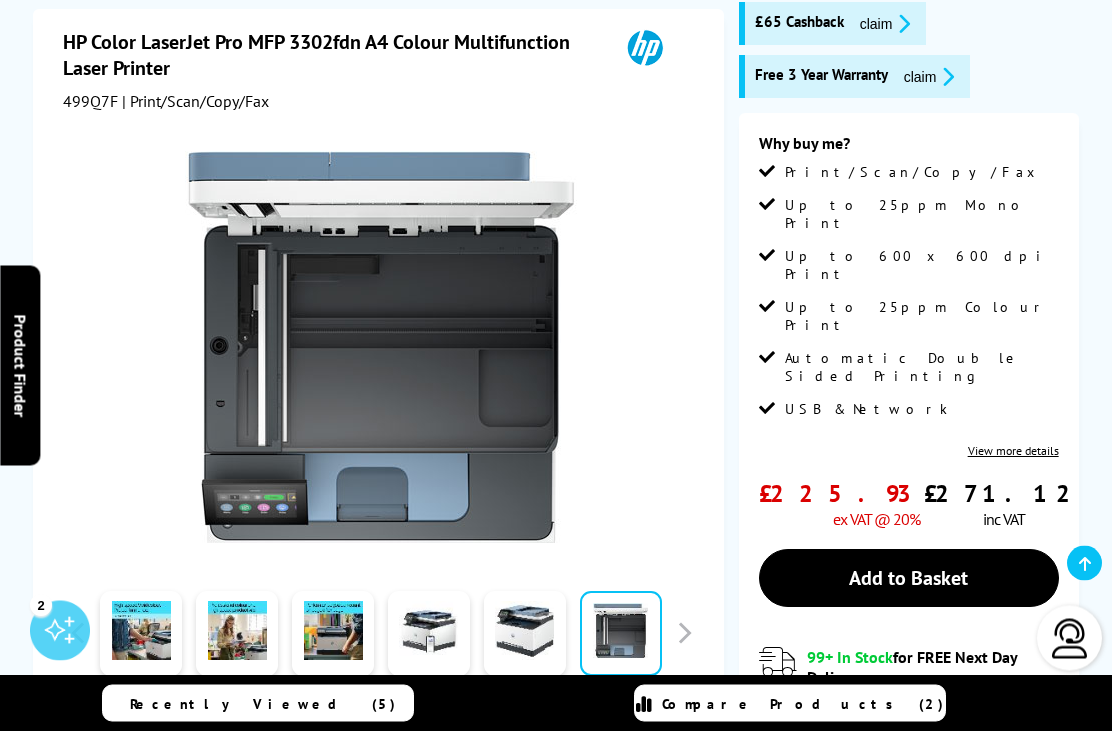 scroll, scrollTop: 318, scrollLeft: 0, axis: vertical 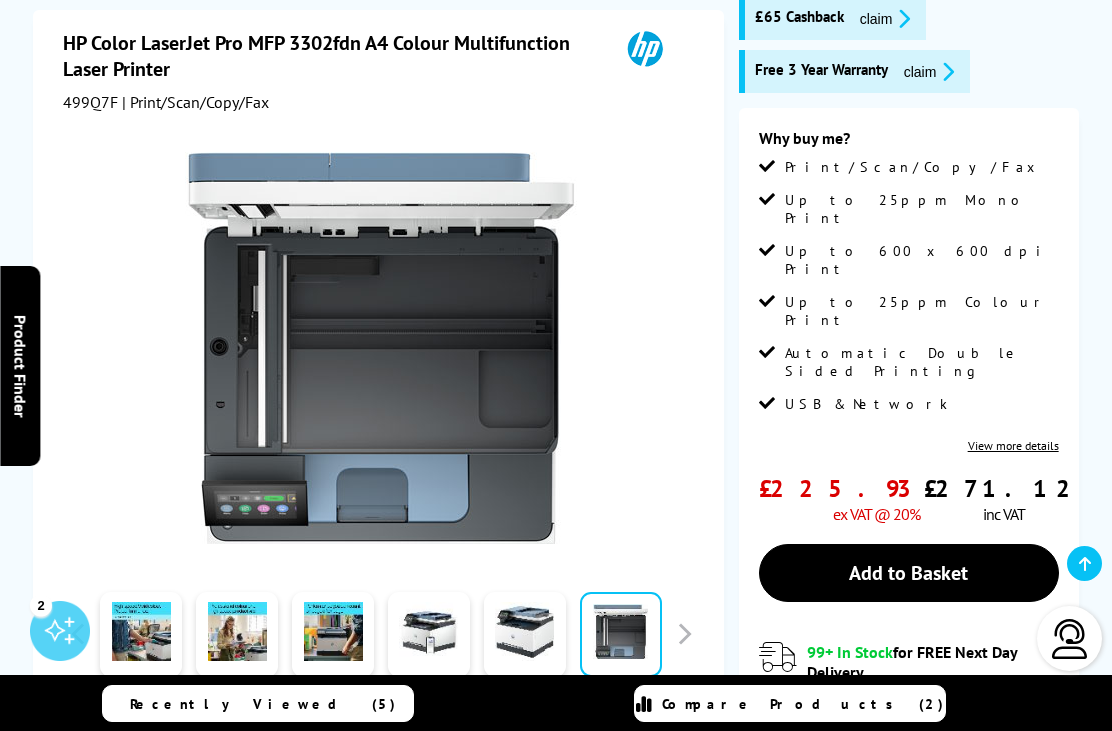 click on "View more details" at bounding box center [1013, 445] 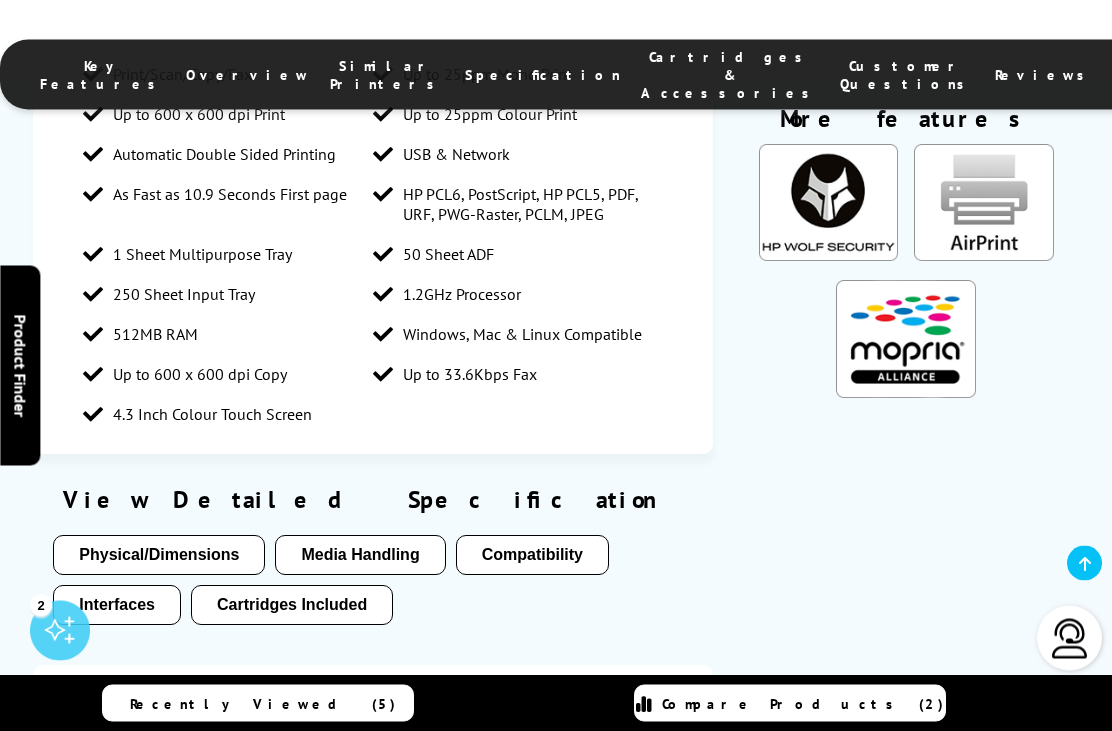 scroll, scrollTop: 1884, scrollLeft: 0, axis: vertical 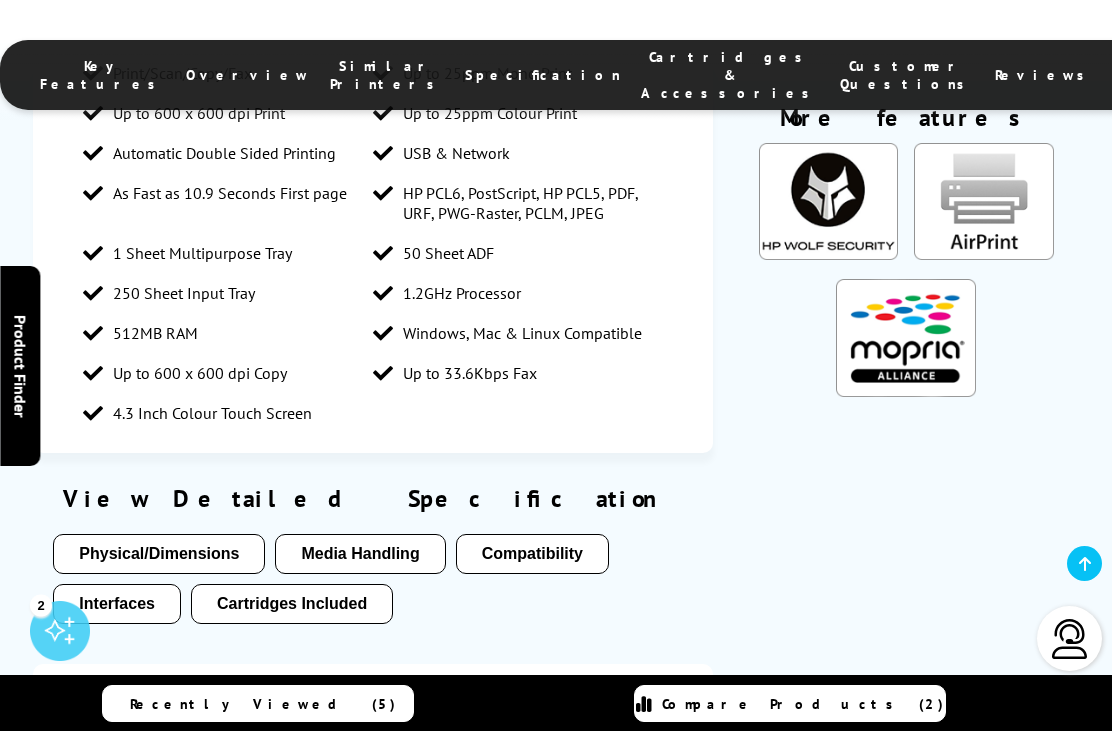 click on "Interfaces" at bounding box center (117, 604) 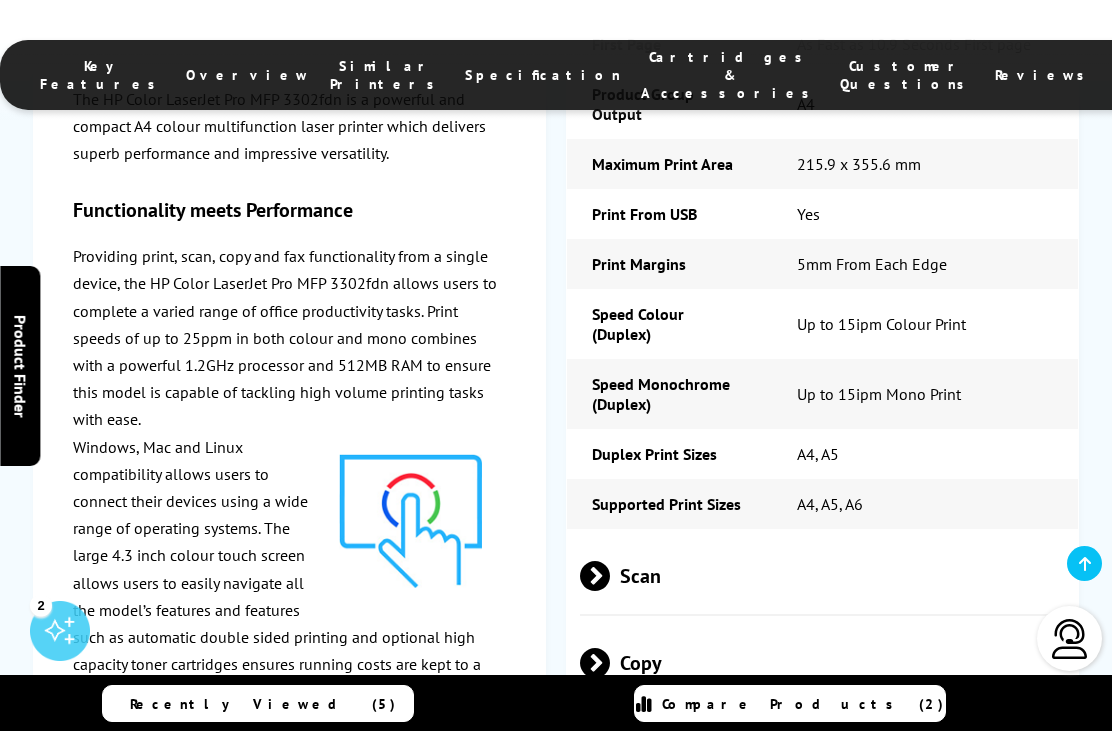 scroll, scrollTop: 4086, scrollLeft: 0, axis: vertical 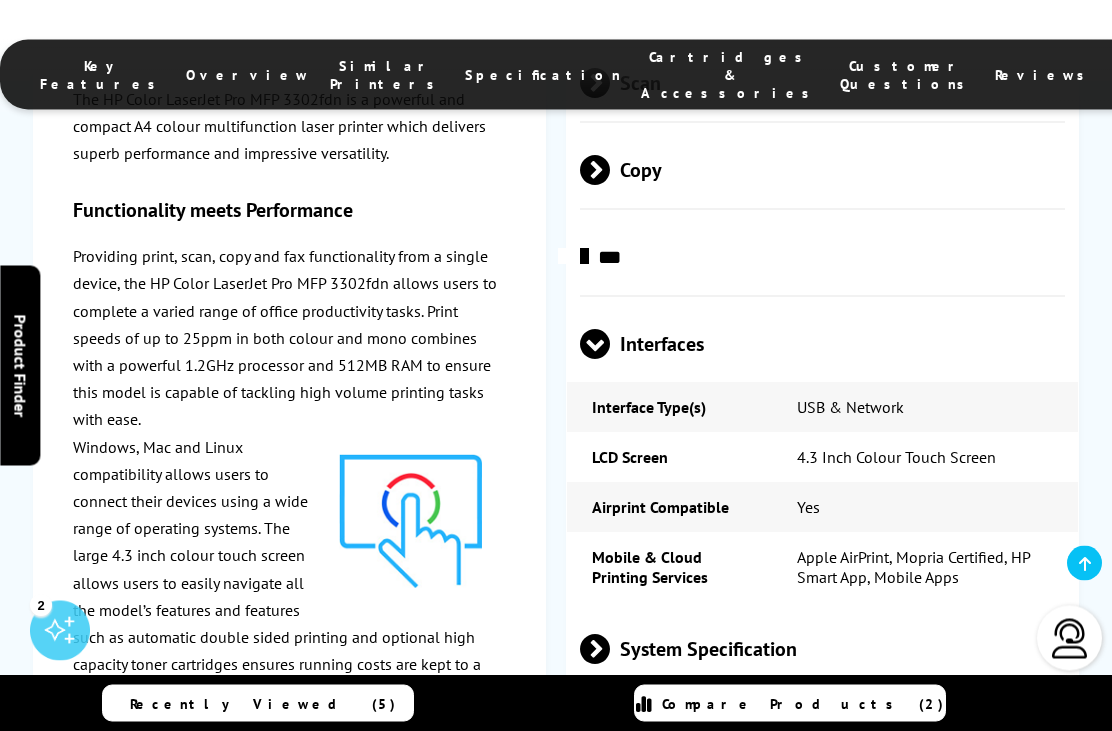 click at bounding box center (610, 650) 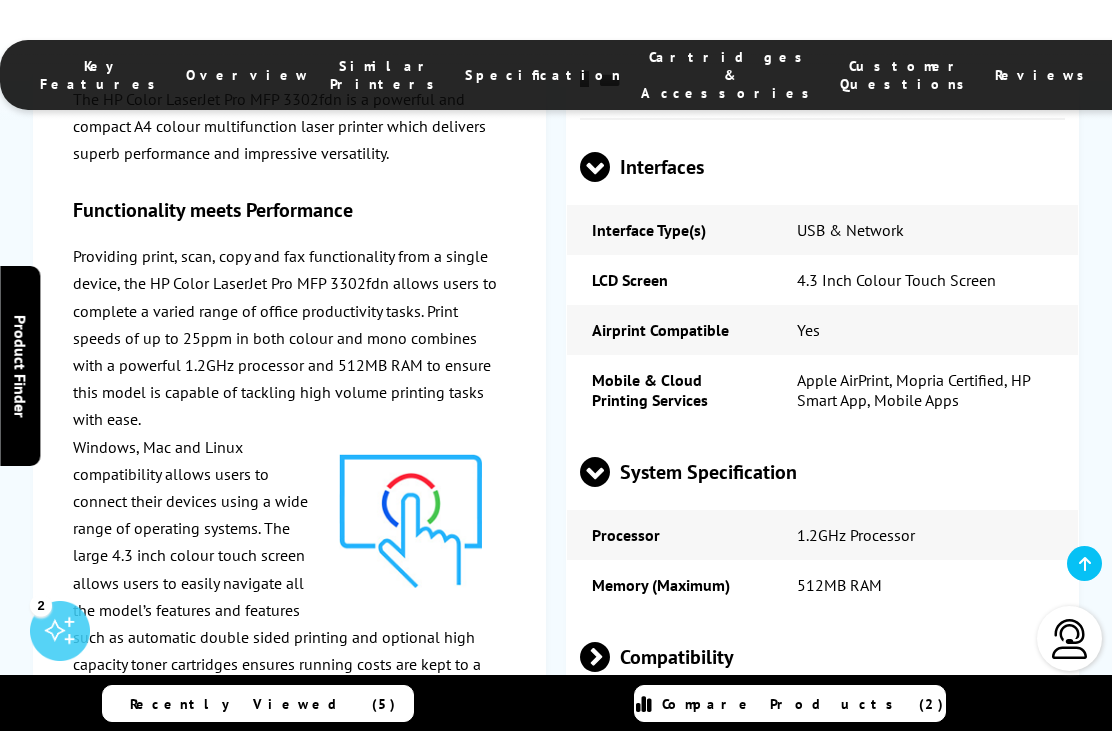 scroll, scrollTop: 4358, scrollLeft: 0, axis: vertical 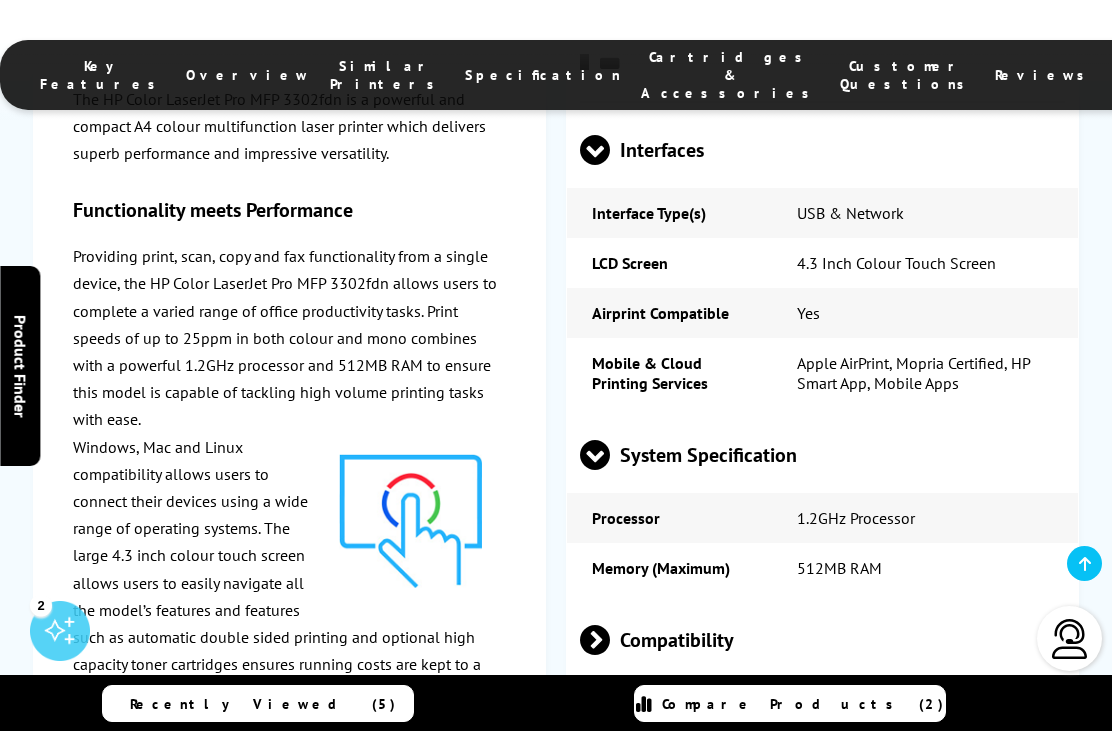 click at bounding box center [610, 640] 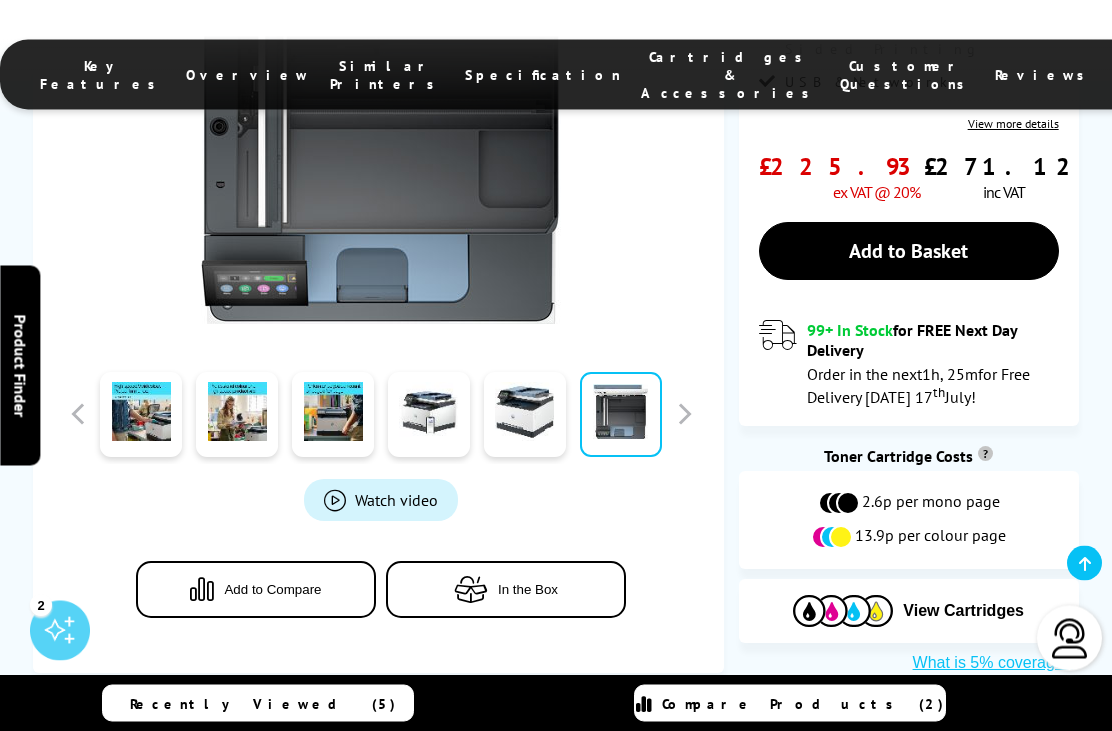 scroll, scrollTop: 640, scrollLeft: 0, axis: vertical 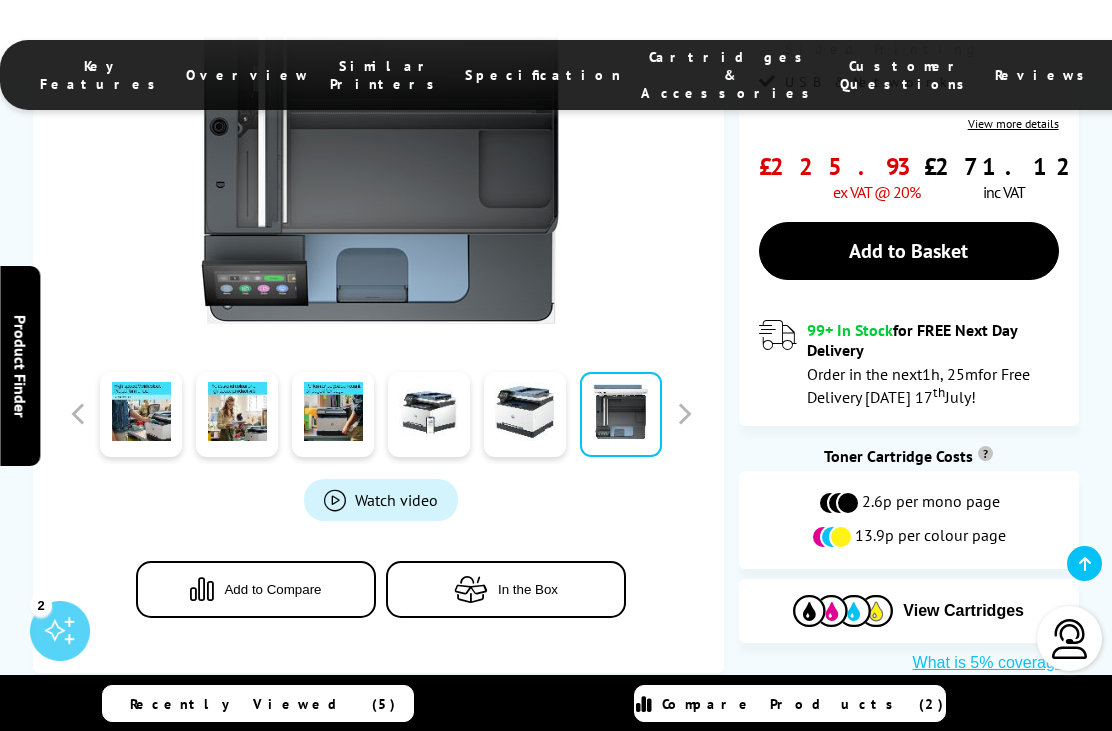 click on "What is 5% coverage?" at bounding box center (993, 663) 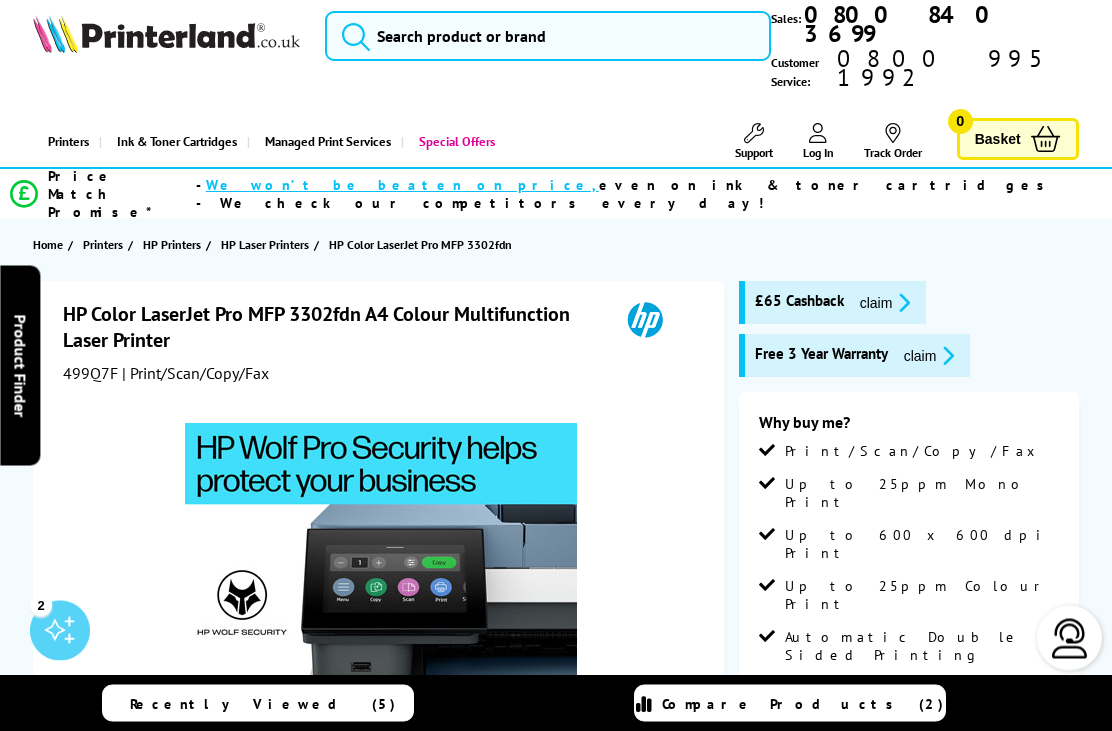 scroll, scrollTop: 0, scrollLeft: 0, axis: both 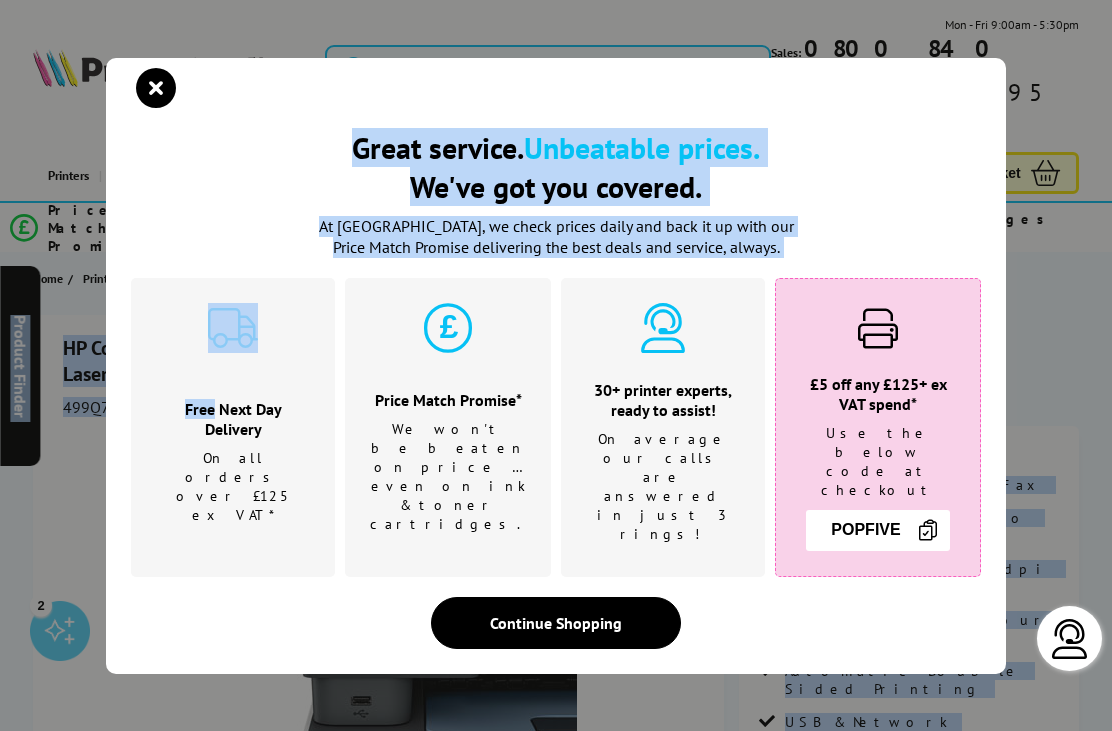 click at bounding box center [156, 88] 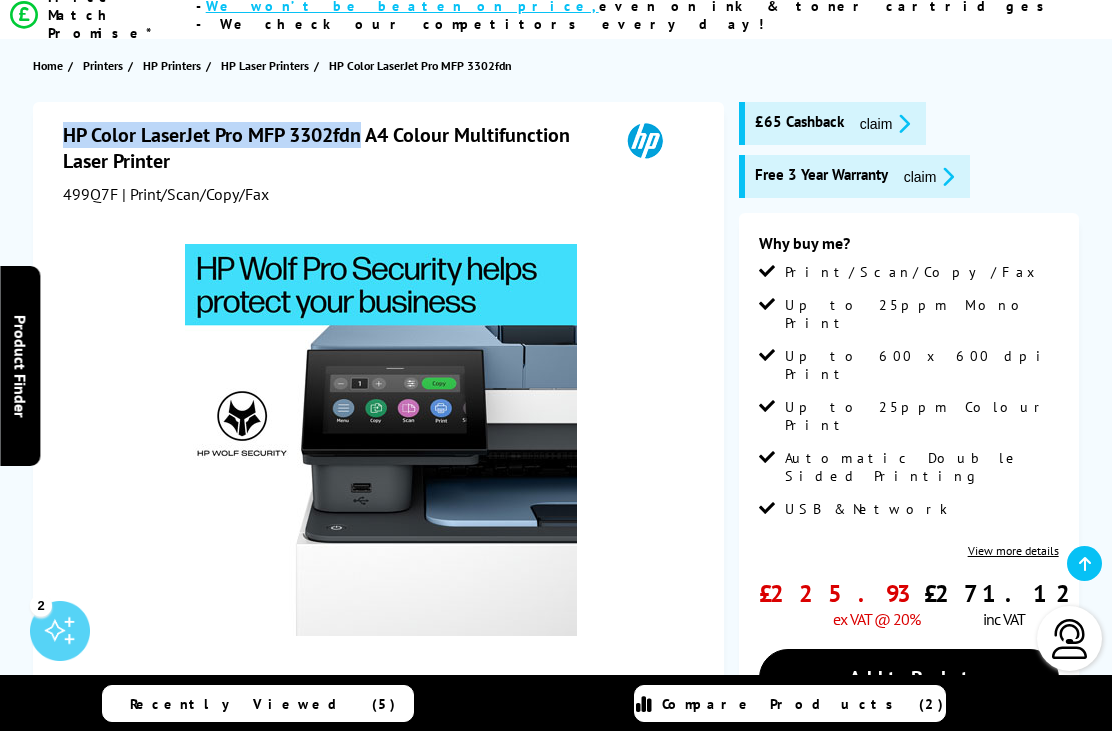 scroll, scrollTop: 0, scrollLeft: 0, axis: both 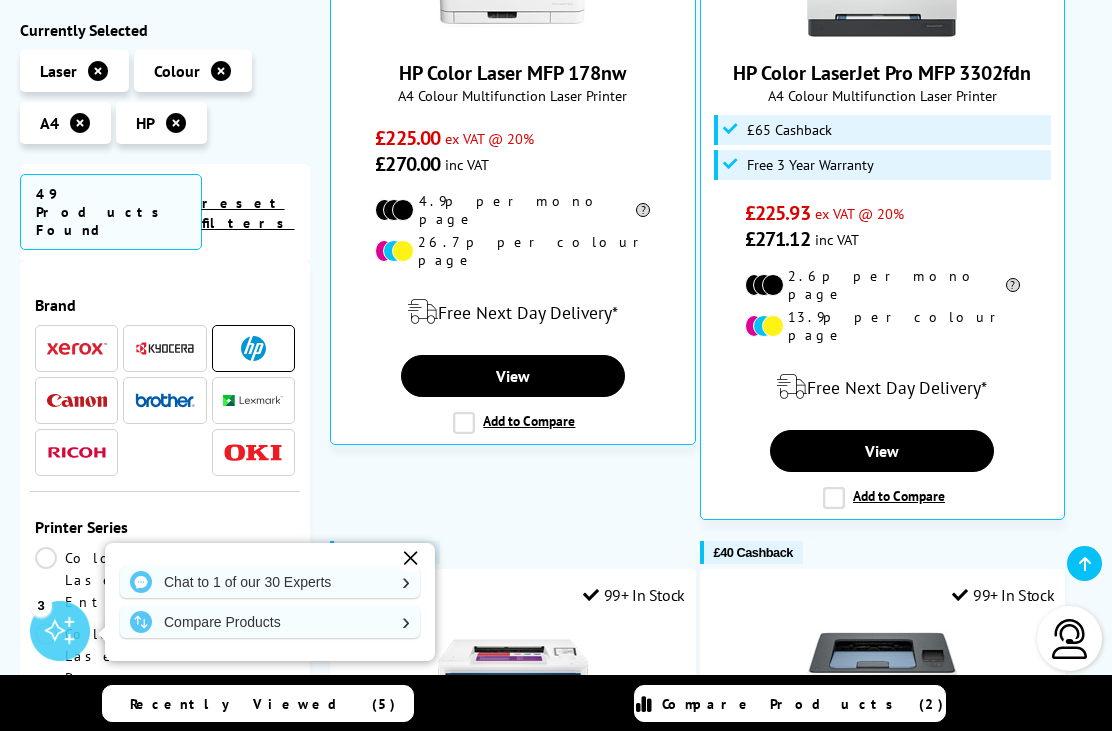 click on "Add to Compare" at bounding box center (884, 498) 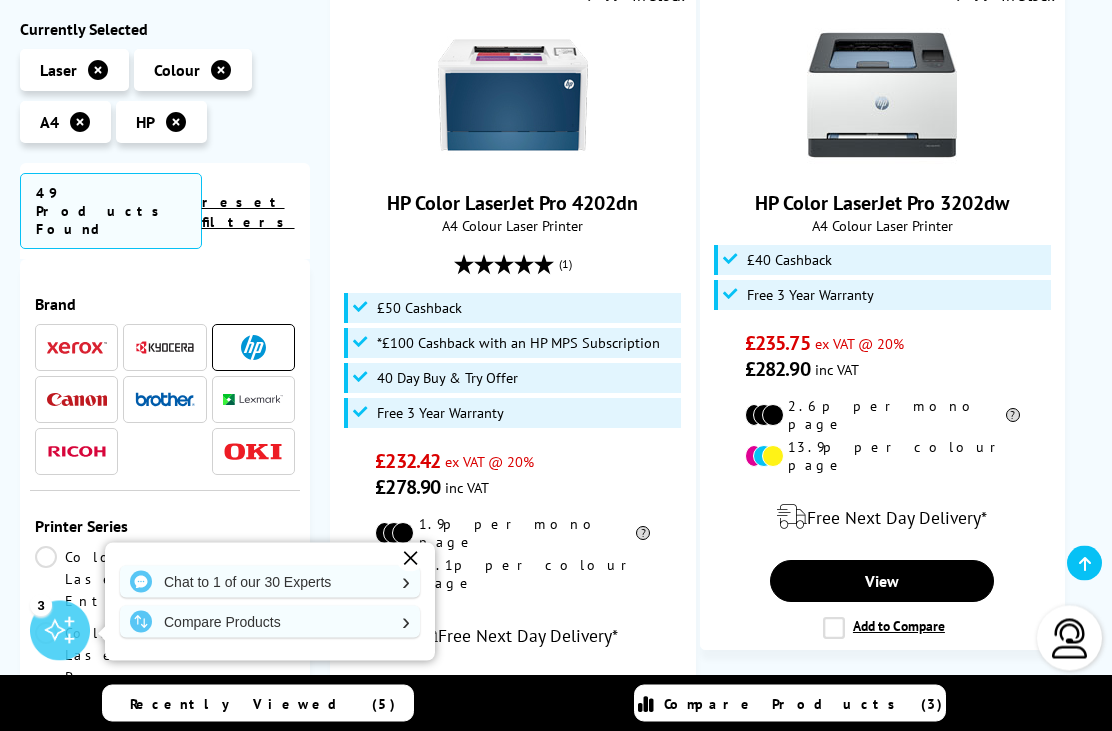 scroll, scrollTop: 1990, scrollLeft: 0, axis: vertical 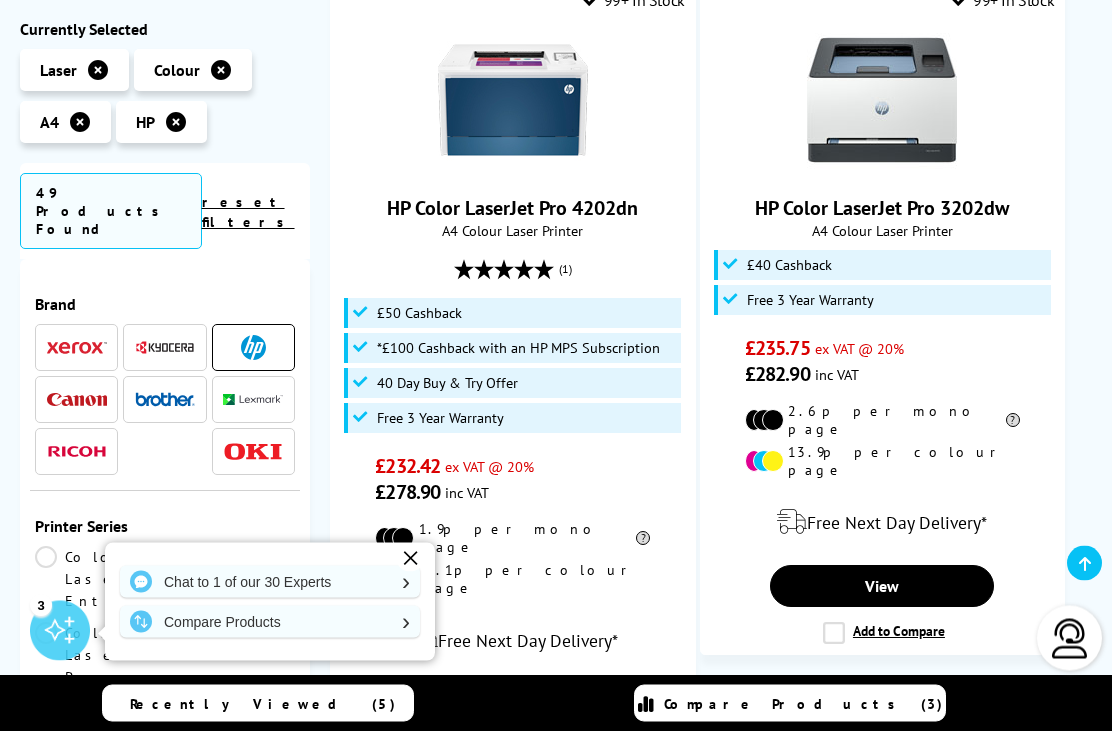 click on "Compare Products (3)" at bounding box center (790, 703) 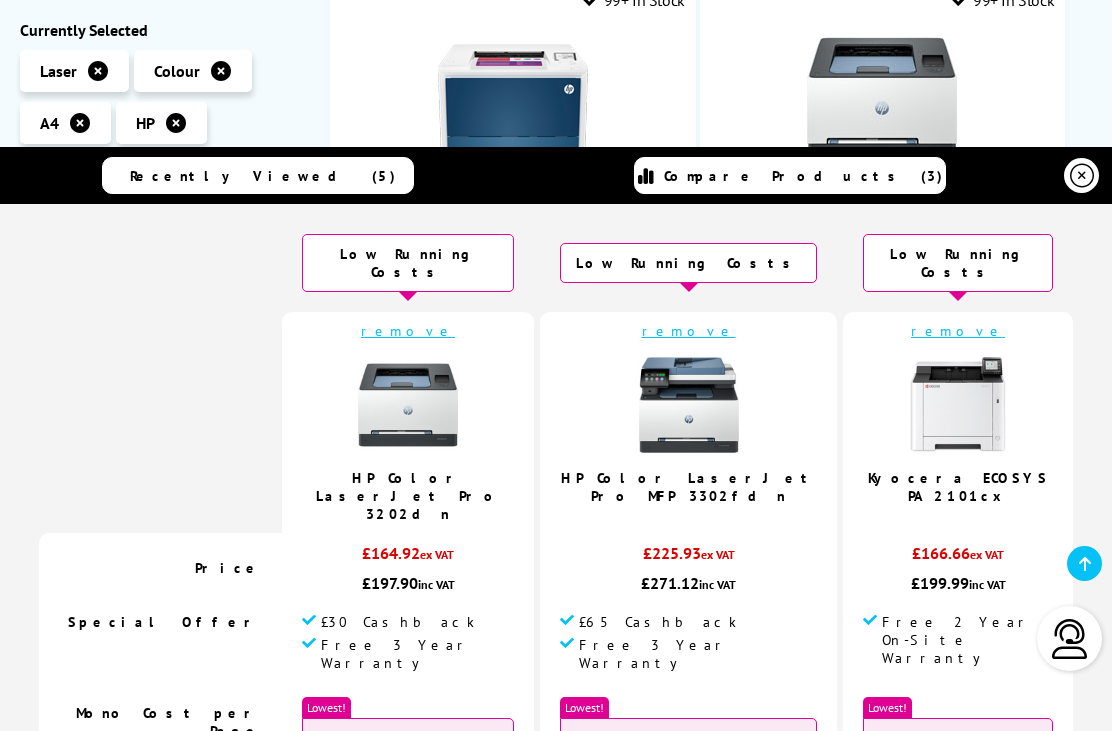 scroll, scrollTop: 9, scrollLeft: 0, axis: vertical 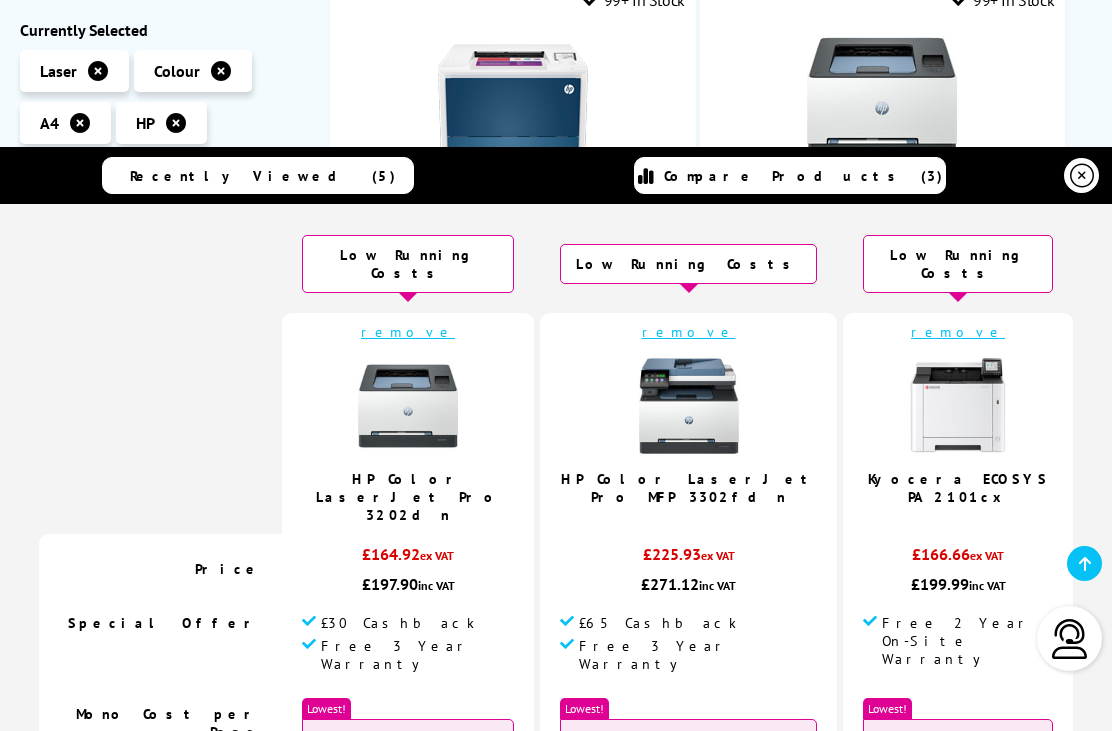 click on "remove" at bounding box center (958, 332) 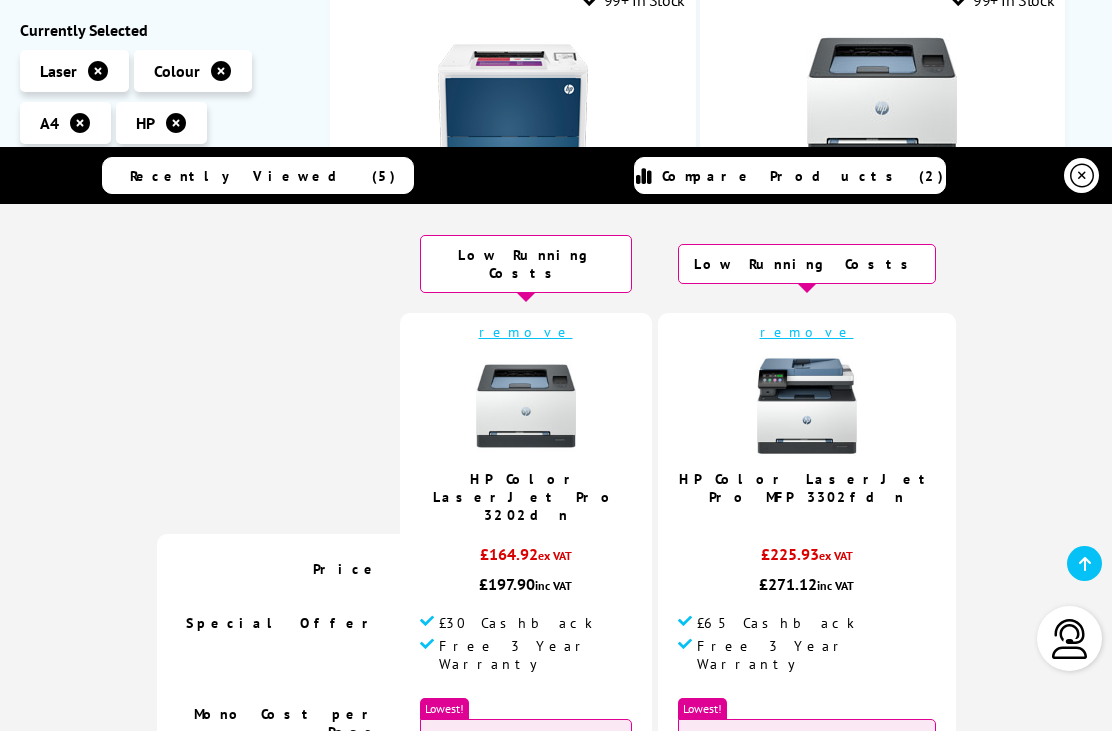 click on "remove" at bounding box center [526, 332] 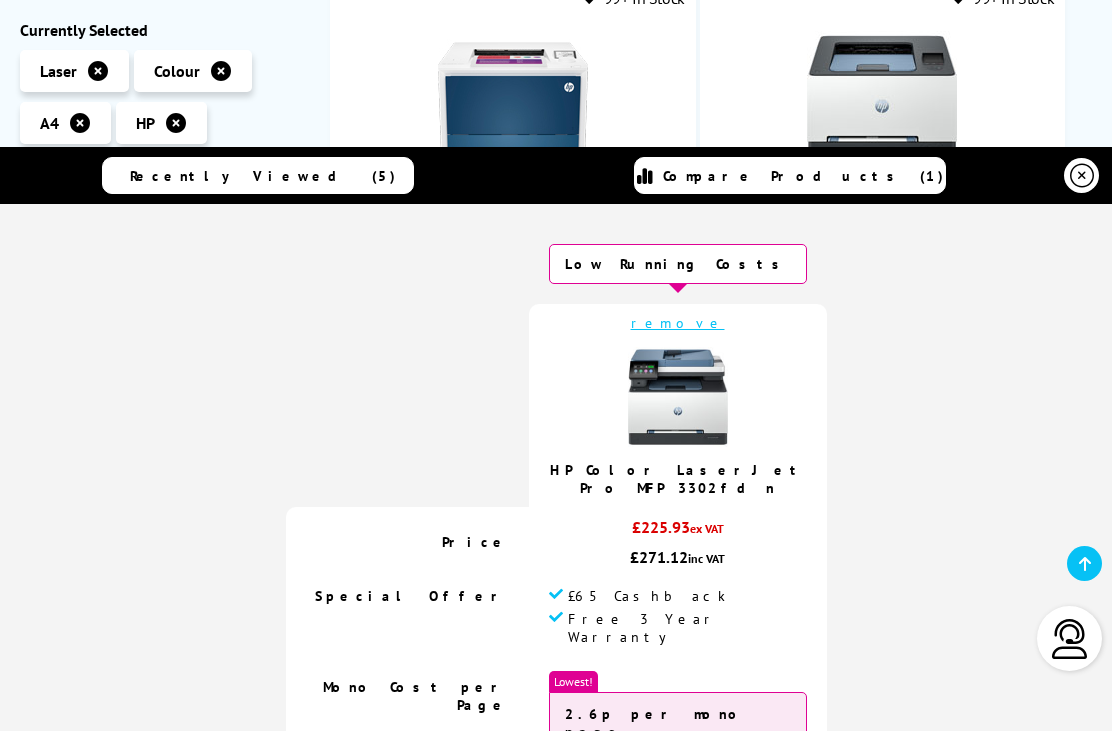 scroll, scrollTop: 0, scrollLeft: 0, axis: both 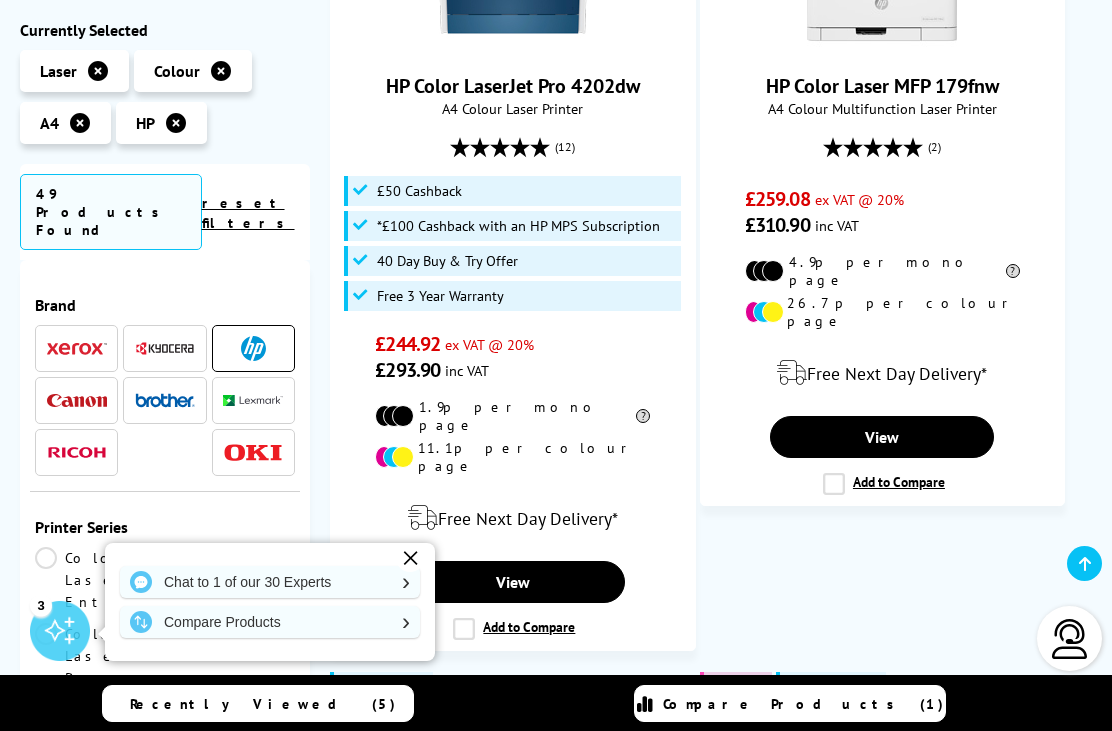 click on "Add to Compare" at bounding box center (514, 629) 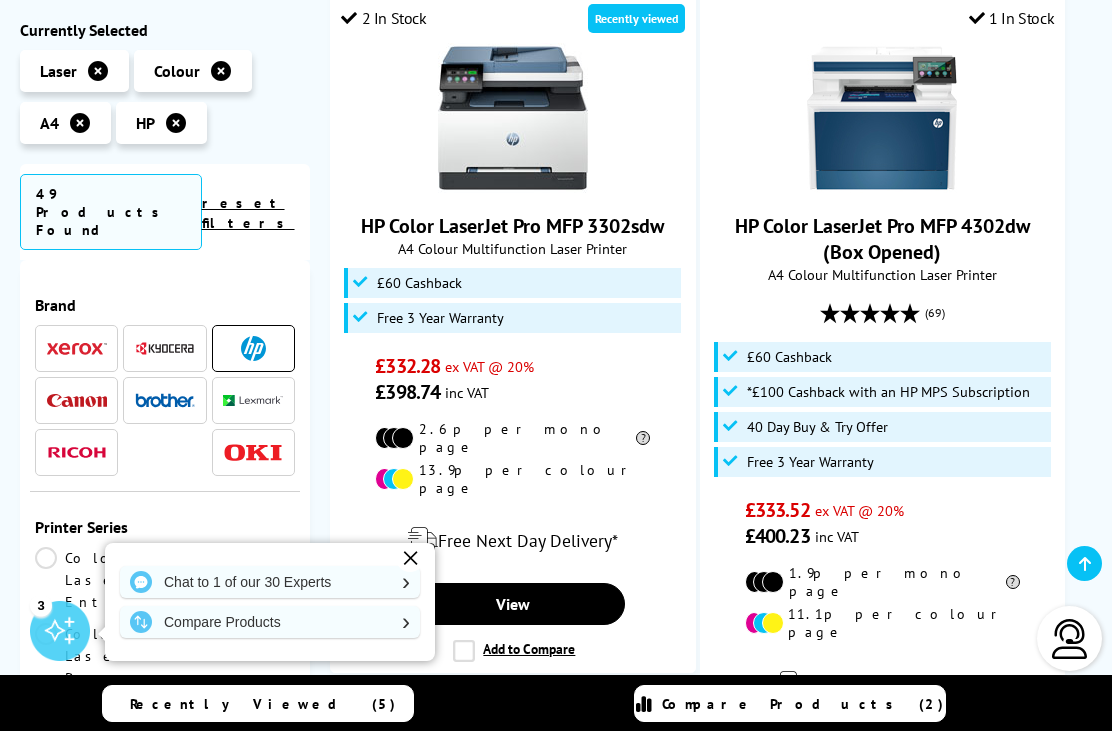 scroll, scrollTop: 3699, scrollLeft: 0, axis: vertical 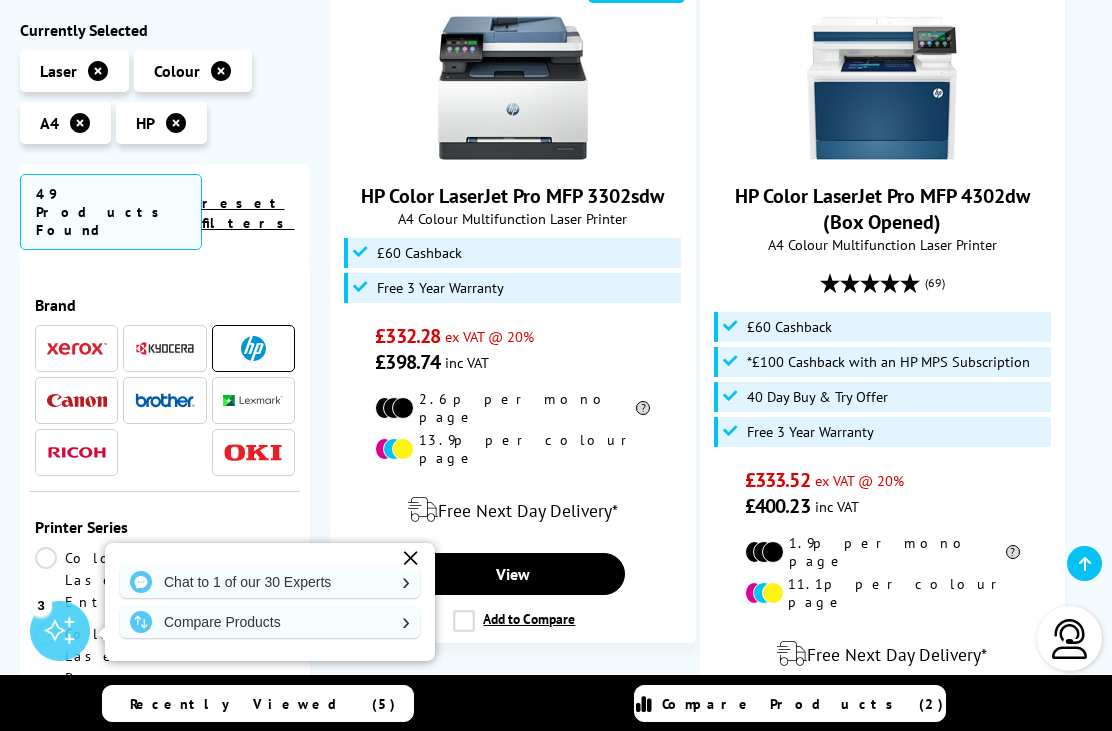 click on "Add to Compare" at bounding box center (514, 621) 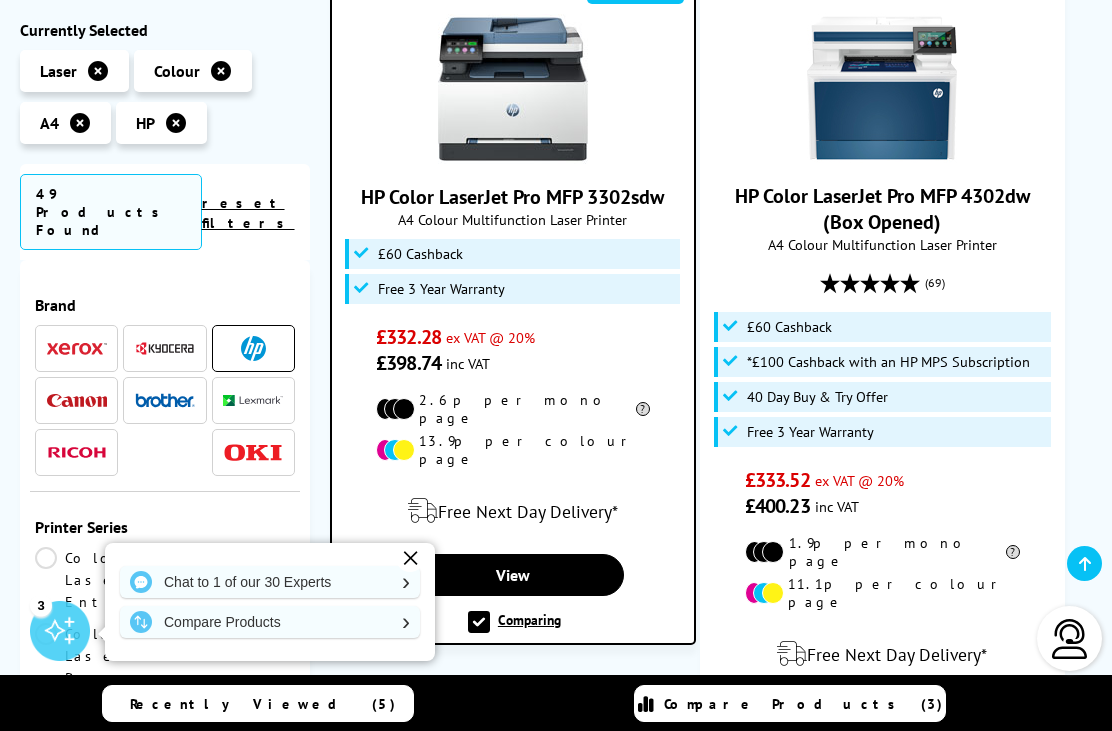 click on "Compare Products (3)" at bounding box center [790, 703] 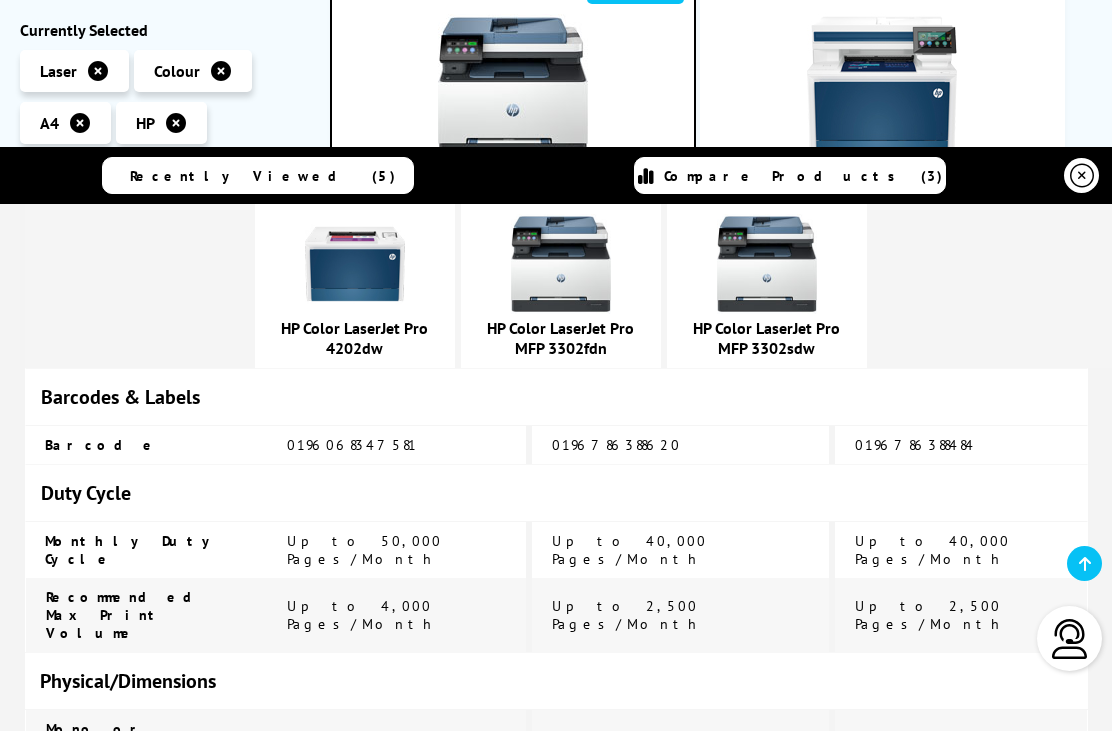 scroll, scrollTop: 5190, scrollLeft: 0, axis: vertical 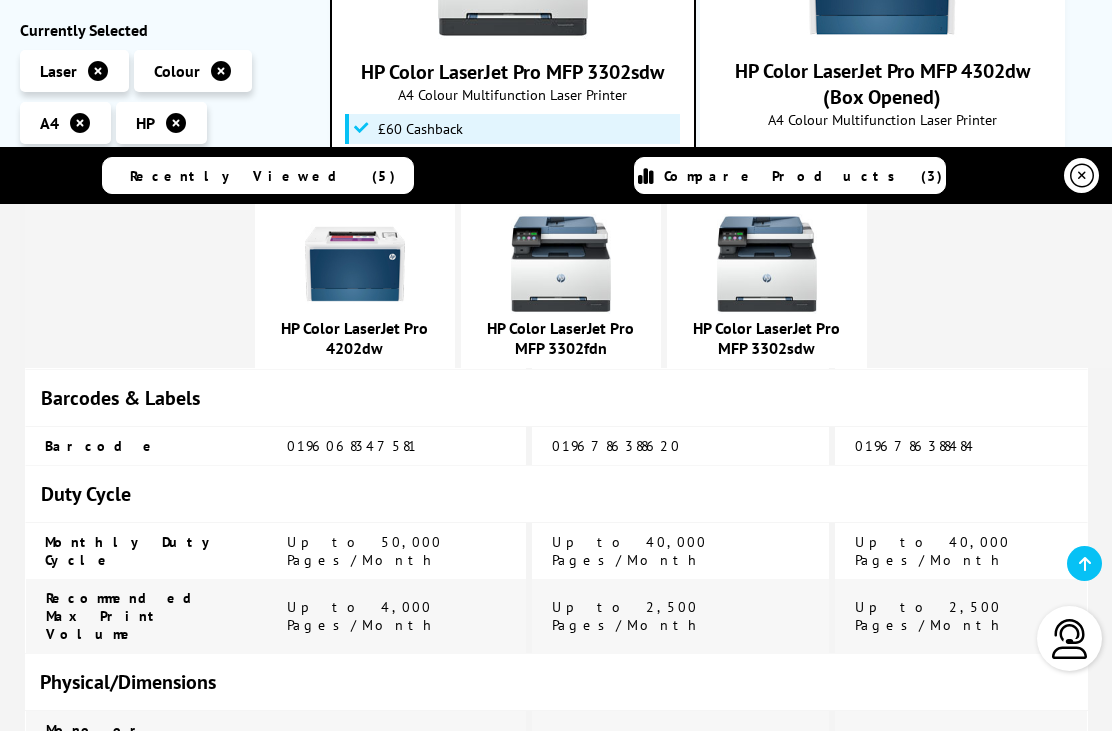 click at bounding box center [355, 264] 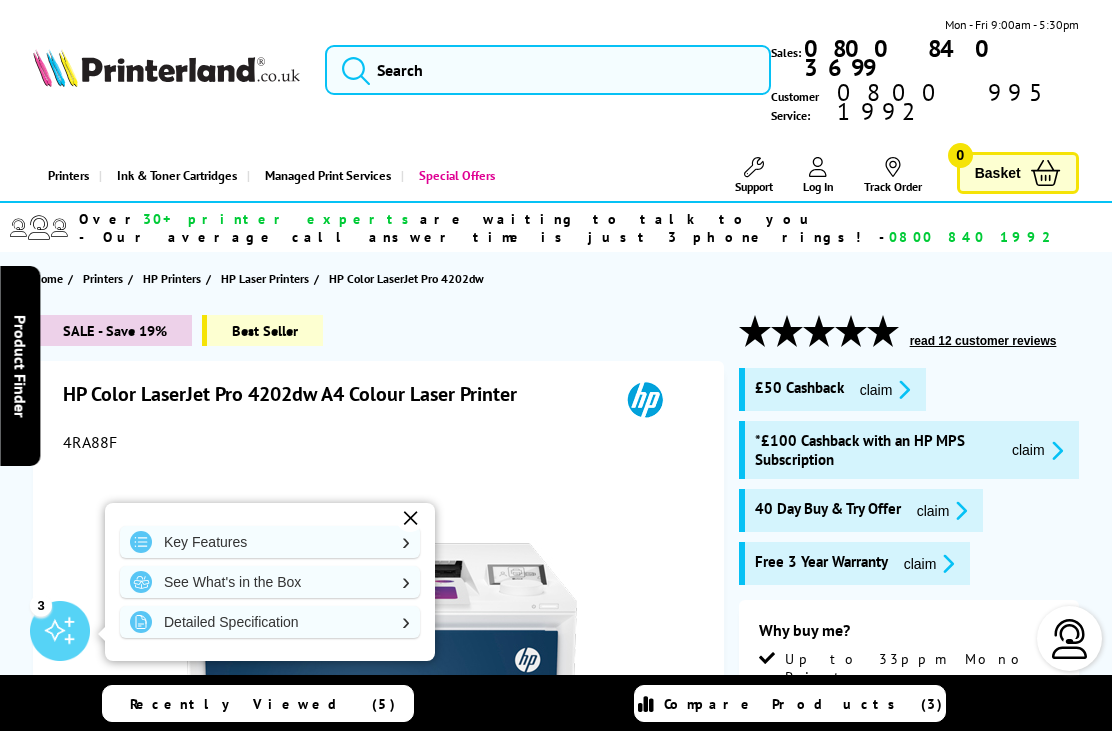 scroll, scrollTop: 0, scrollLeft: 0, axis: both 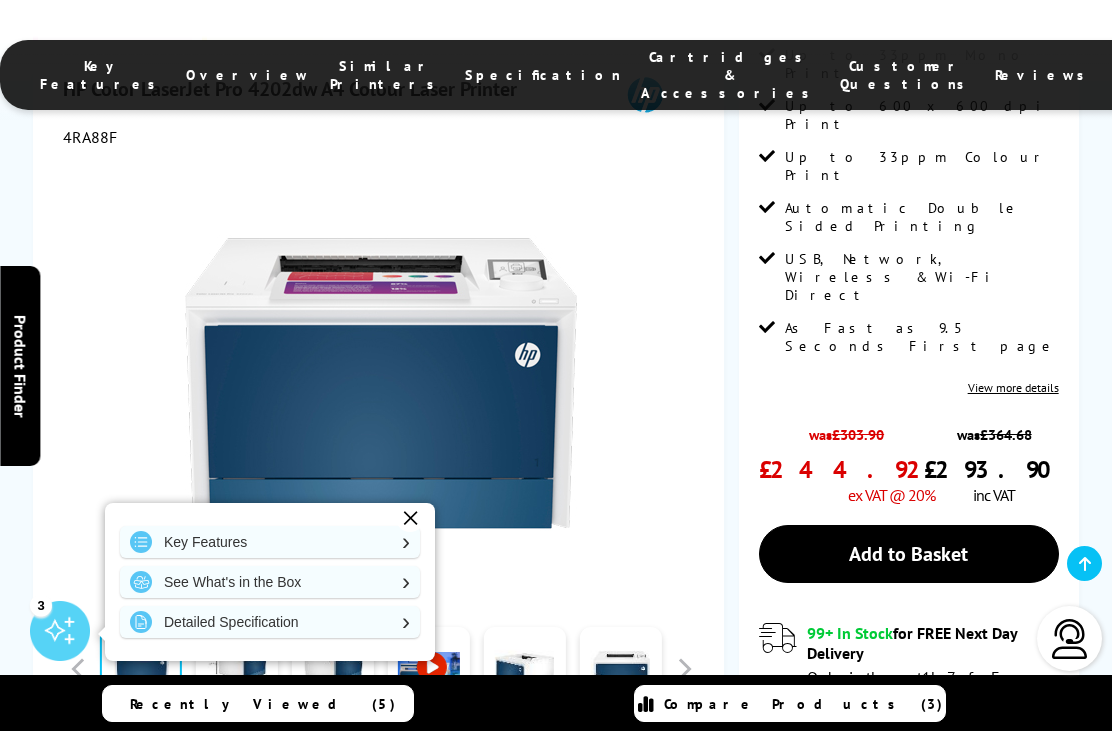 click on "✕" at bounding box center (410, 518) 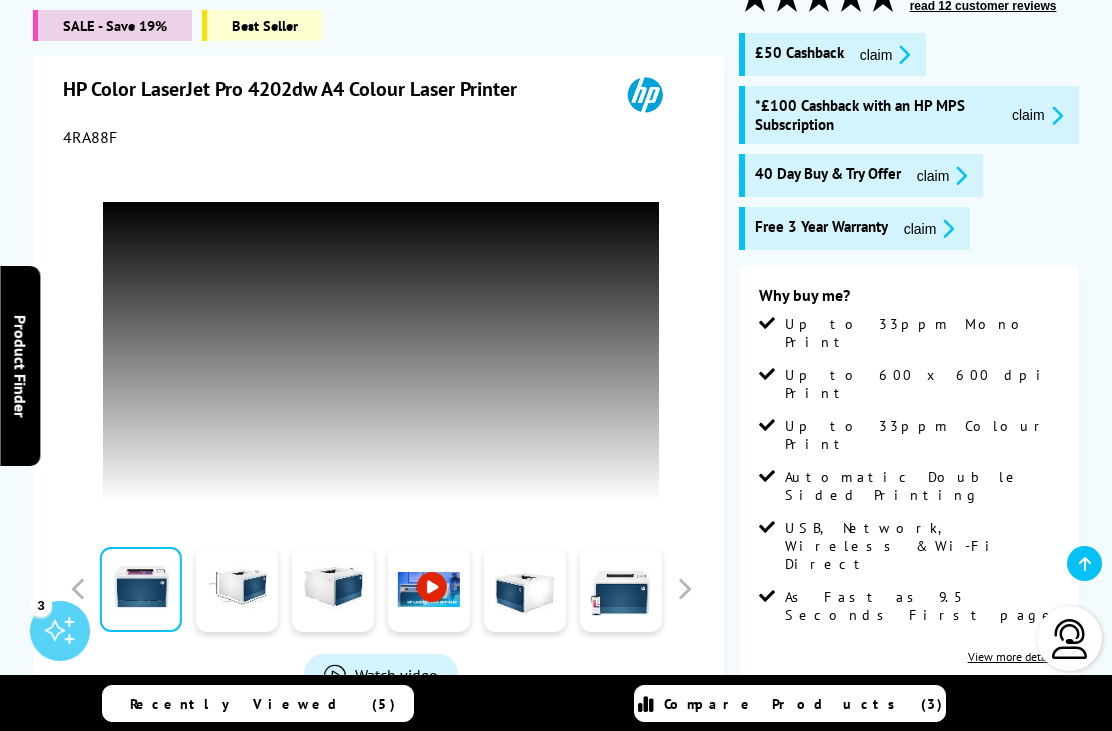 scroll, scrollTop: 337, scrollLeft: 0, axis: vertical 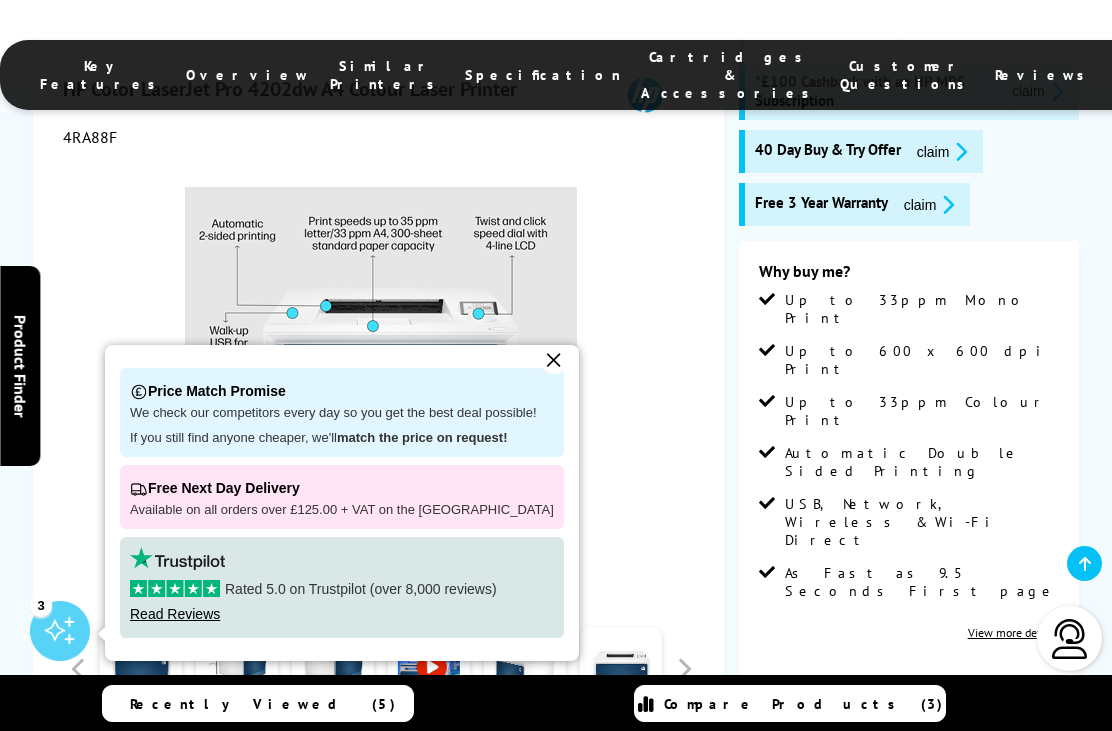 click on "✕" at bounding box center [554, 360] 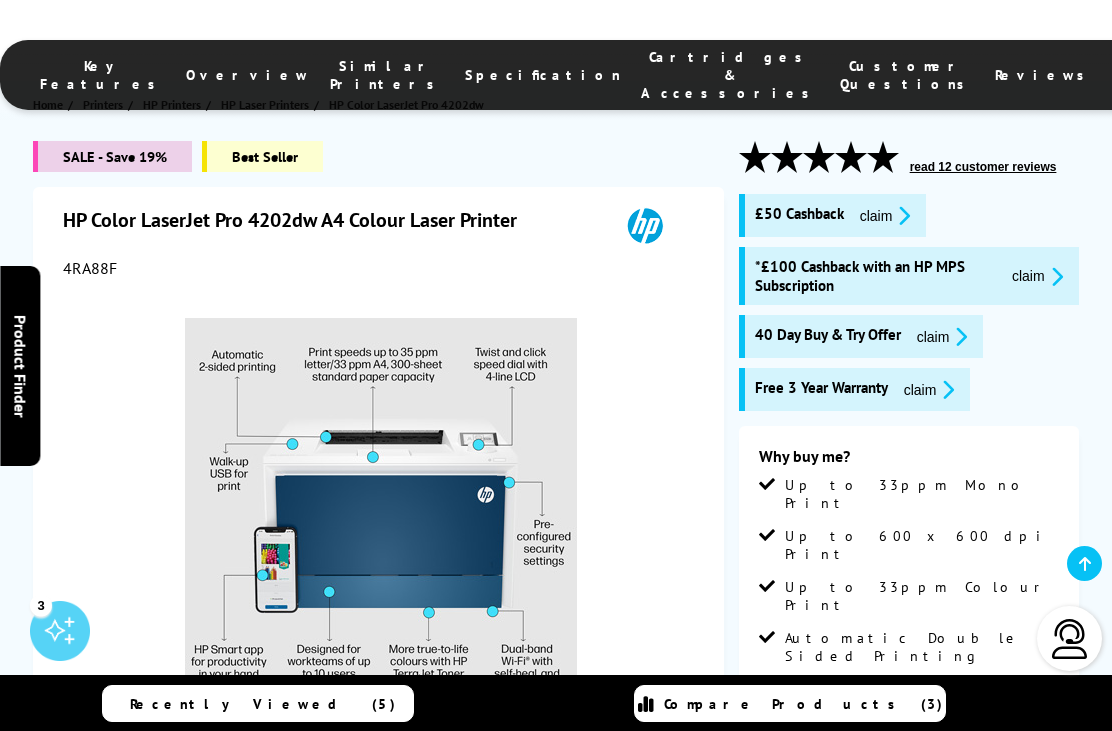 scroll, scrollTop: 178, scrollLeft: 0, axis: vertical 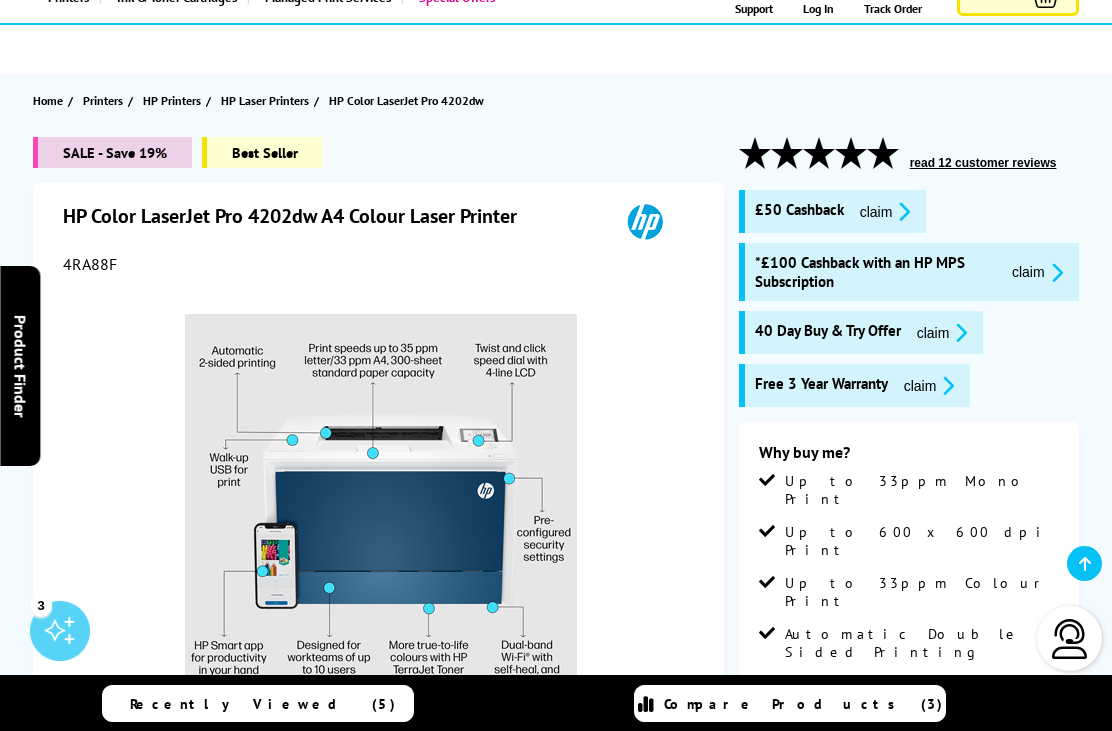 click on "read 12 customer reviews" at bounding box center (983, 163) 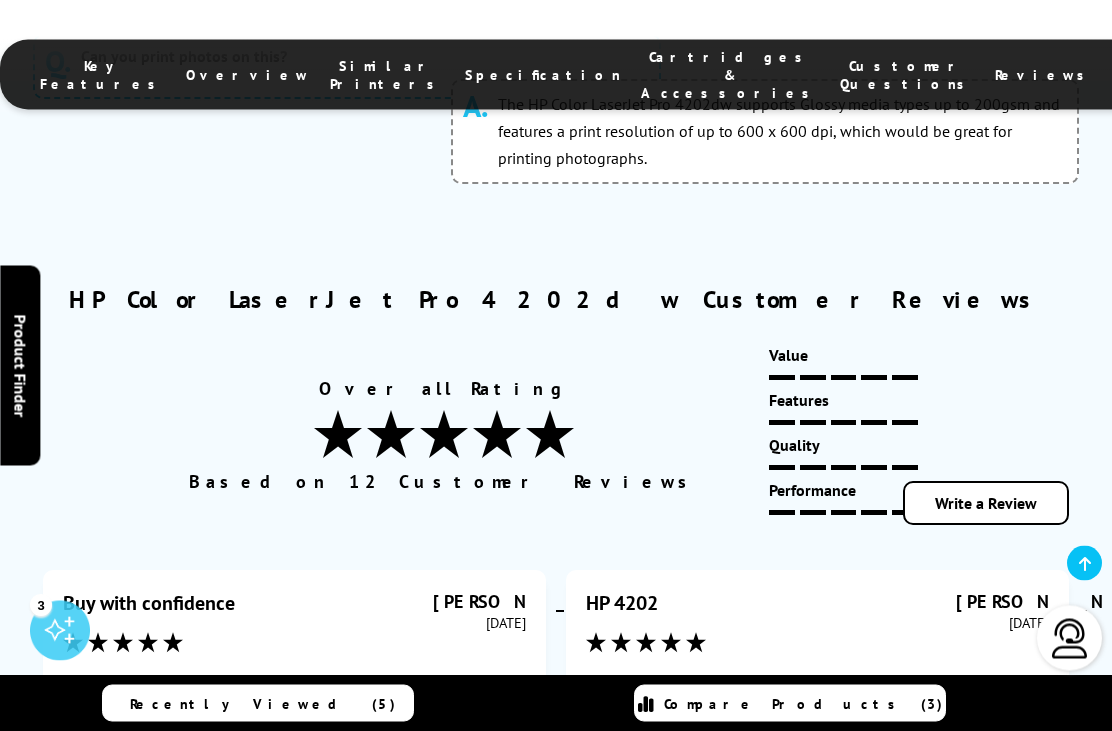 scroll, scrollTop: 11724, scrollLeft: 0, axis: vertical 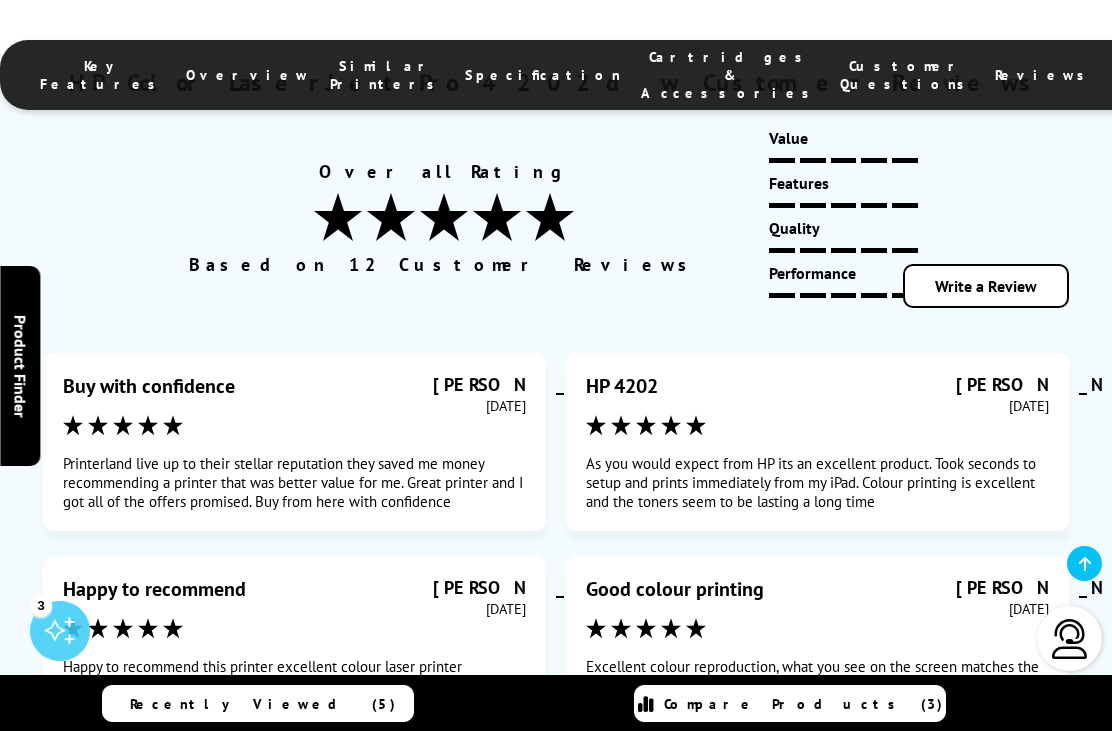 click at bounding box center [641, 1012] 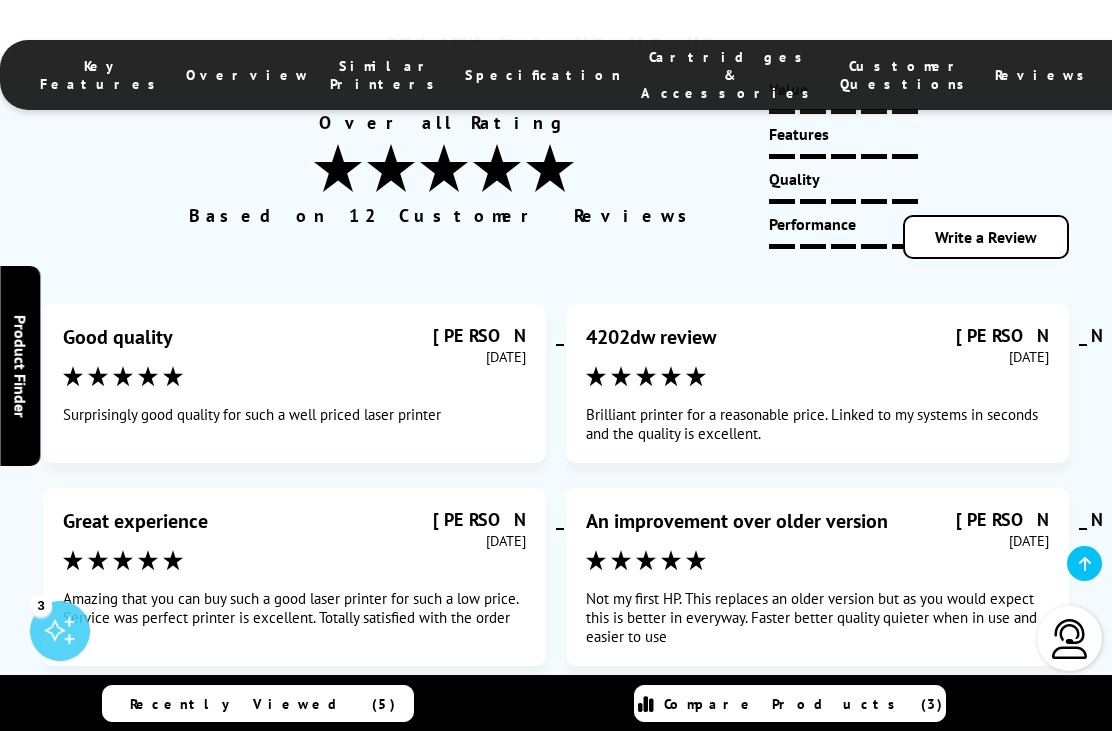 scroll, scrollTop: 11989, scrollLeft: 0, axis: vertical 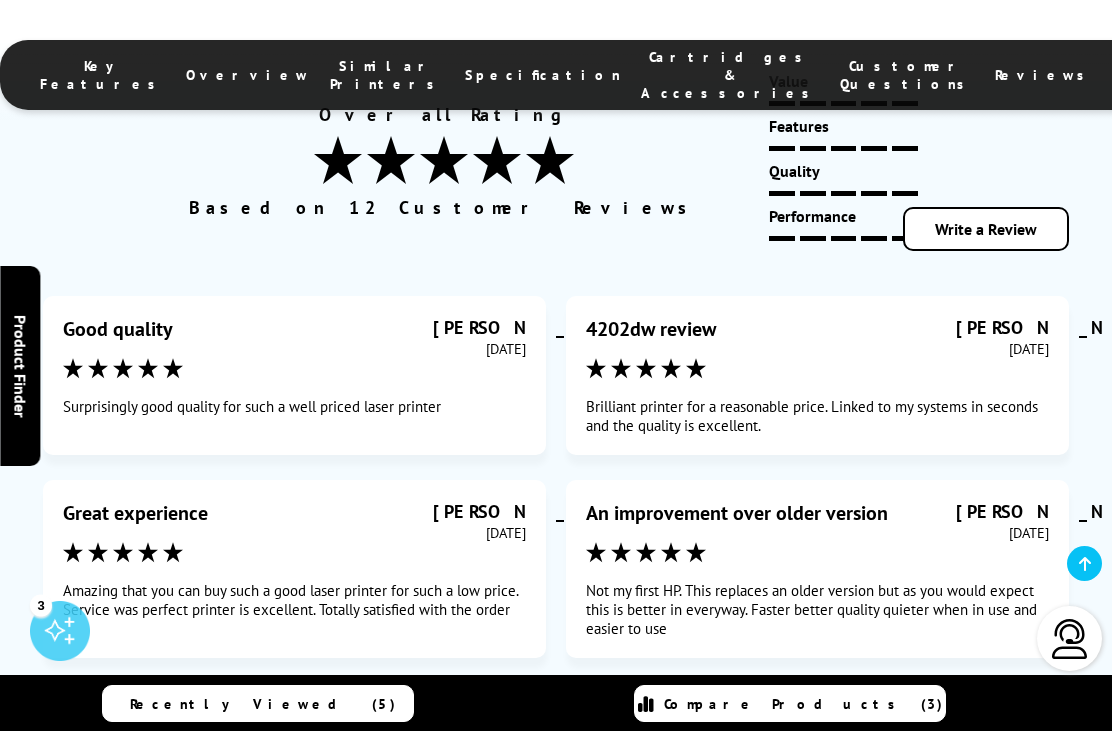 click on "Next" at bounding box center [739, 1126] 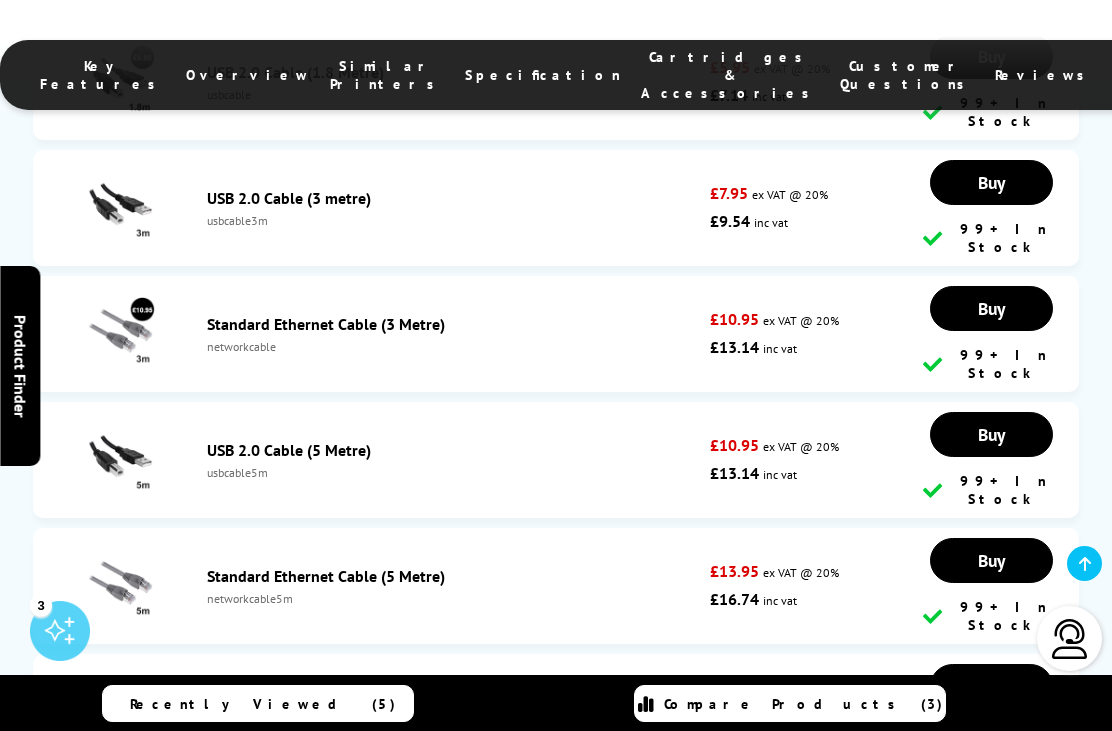 scroll, scrollTop: 10829, scrollLeft: 0, axis: vertical 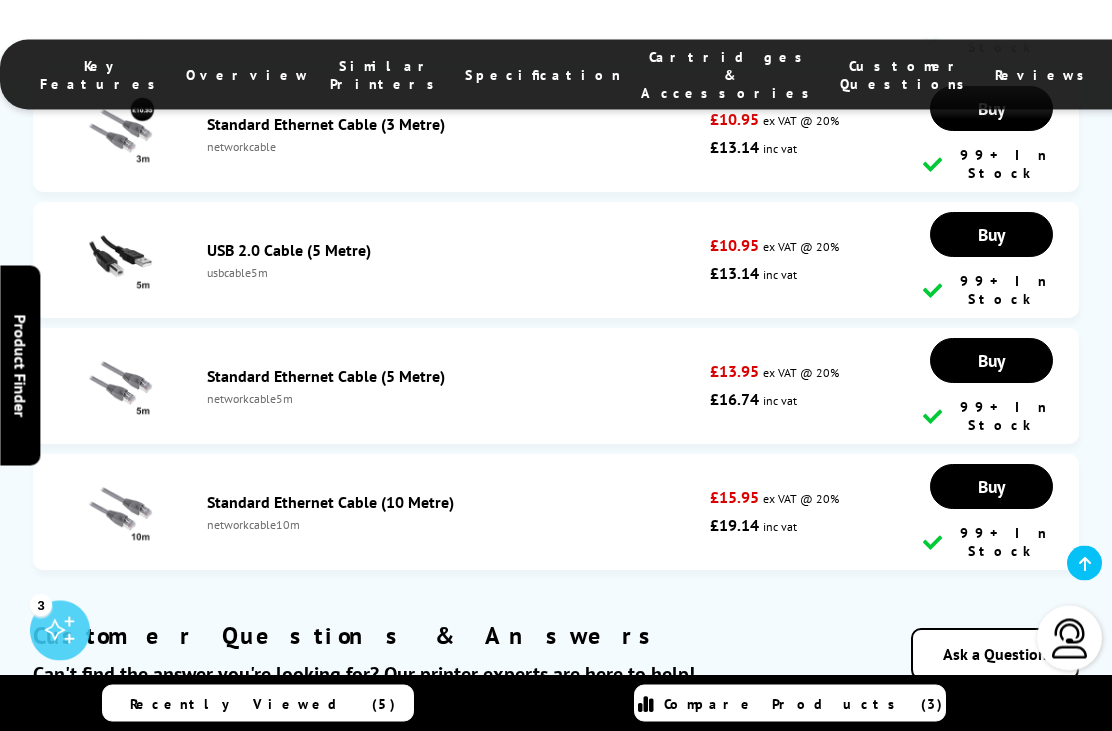click on "Next" at bounding box center (739, 1314) 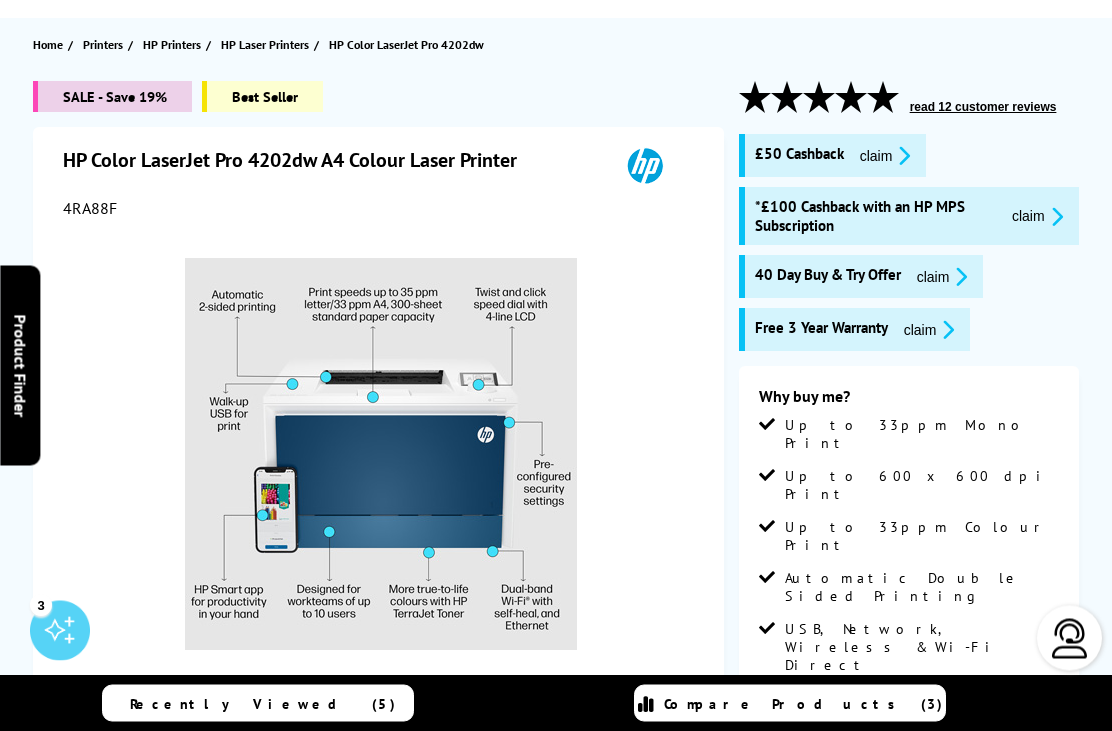 scroll, scrollTop: 0, scrollLeft: 0, axis: both 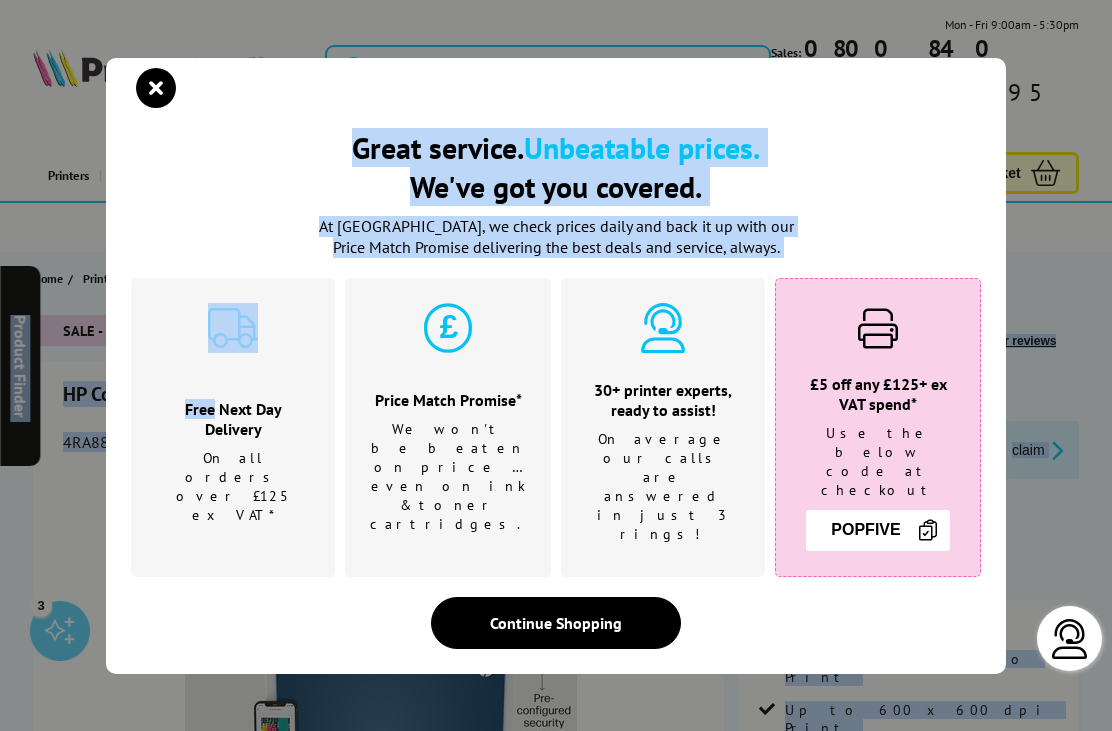 click at bounding box center (156, 88) 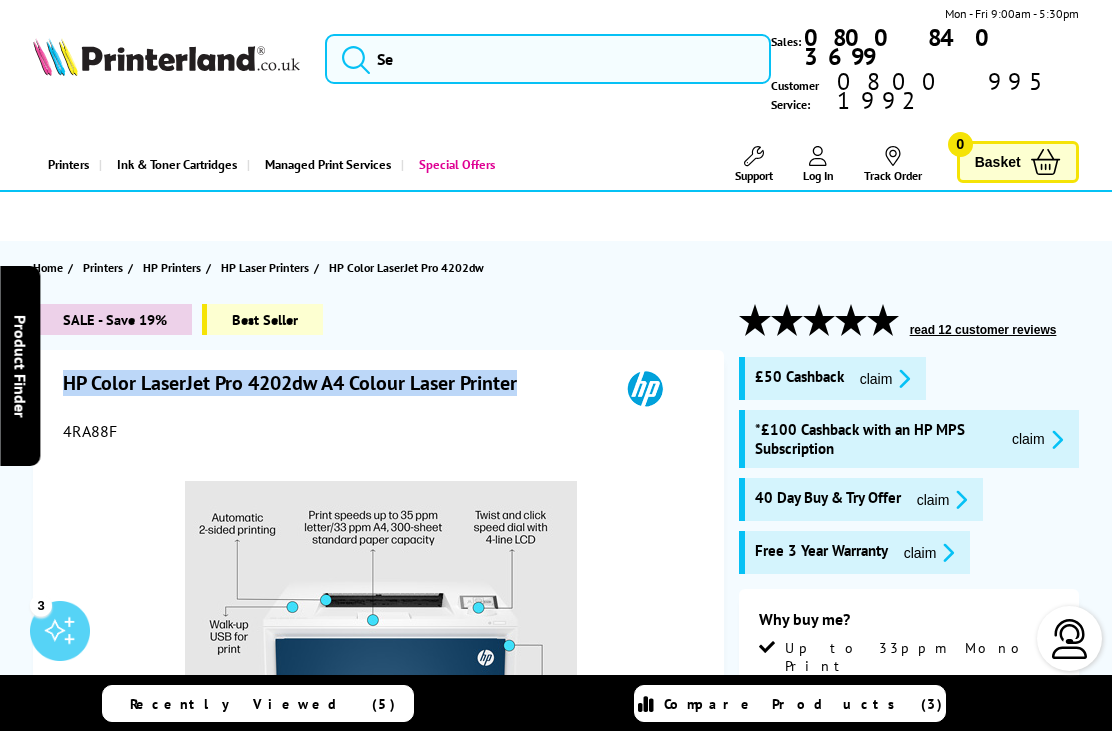 scroll, scrollTop: 0, scrollLeft: 0, axis: both 